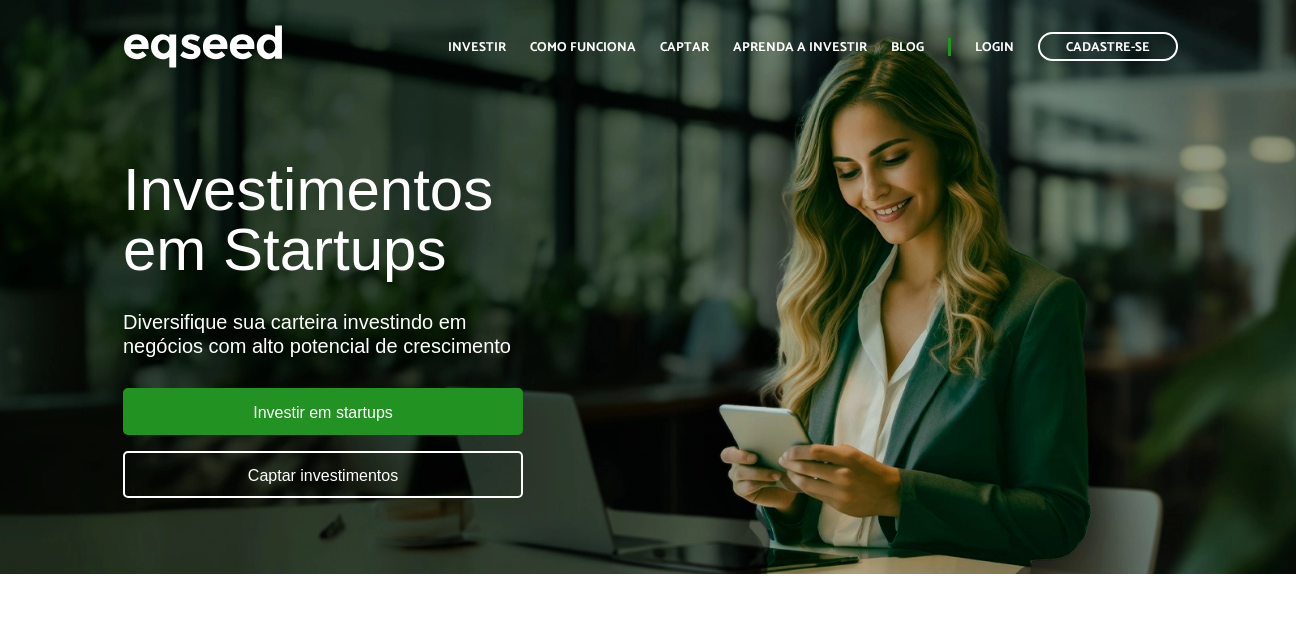 scroll, scrollTop: 0, scrollLeft: 0, axis: both 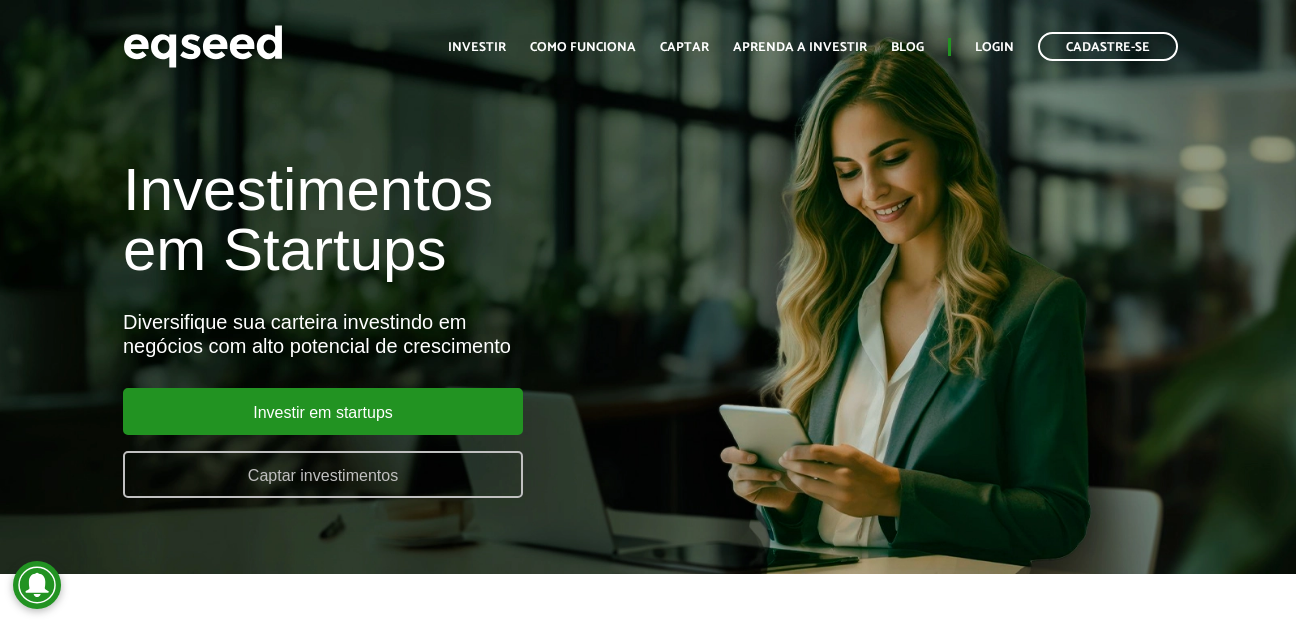 click on "Captar investimentos" at bounding box center [323, 474] 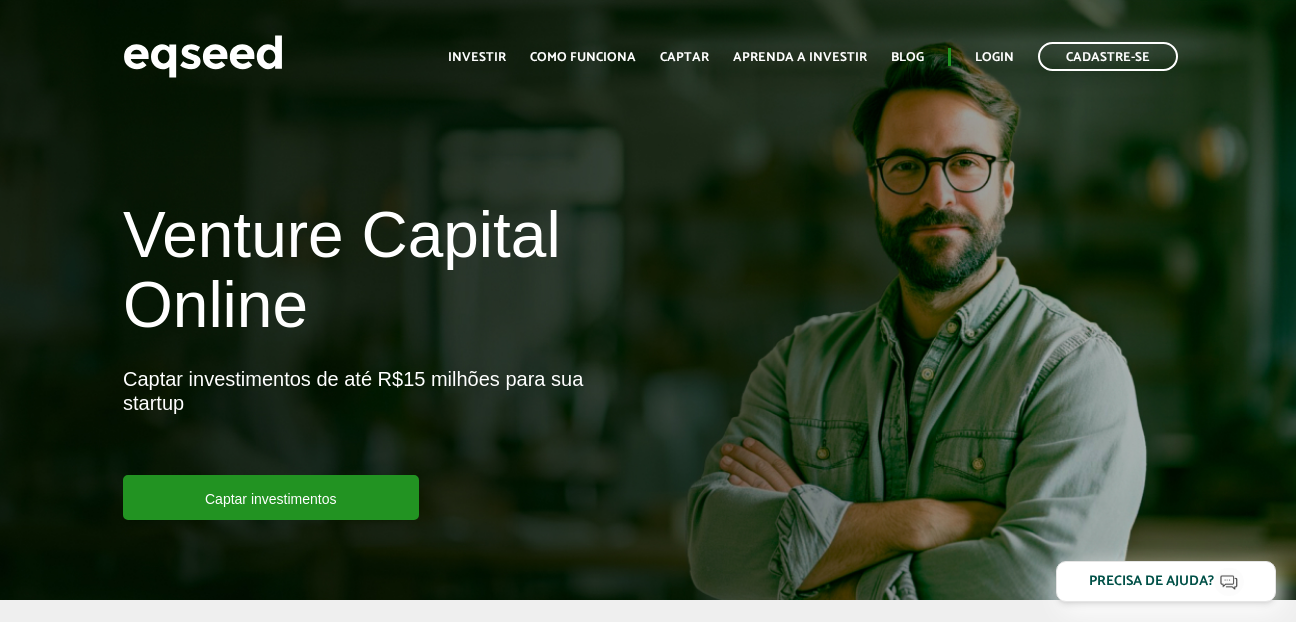 scroll, scrollTop: 0, scrollLeft: 0, axis: both 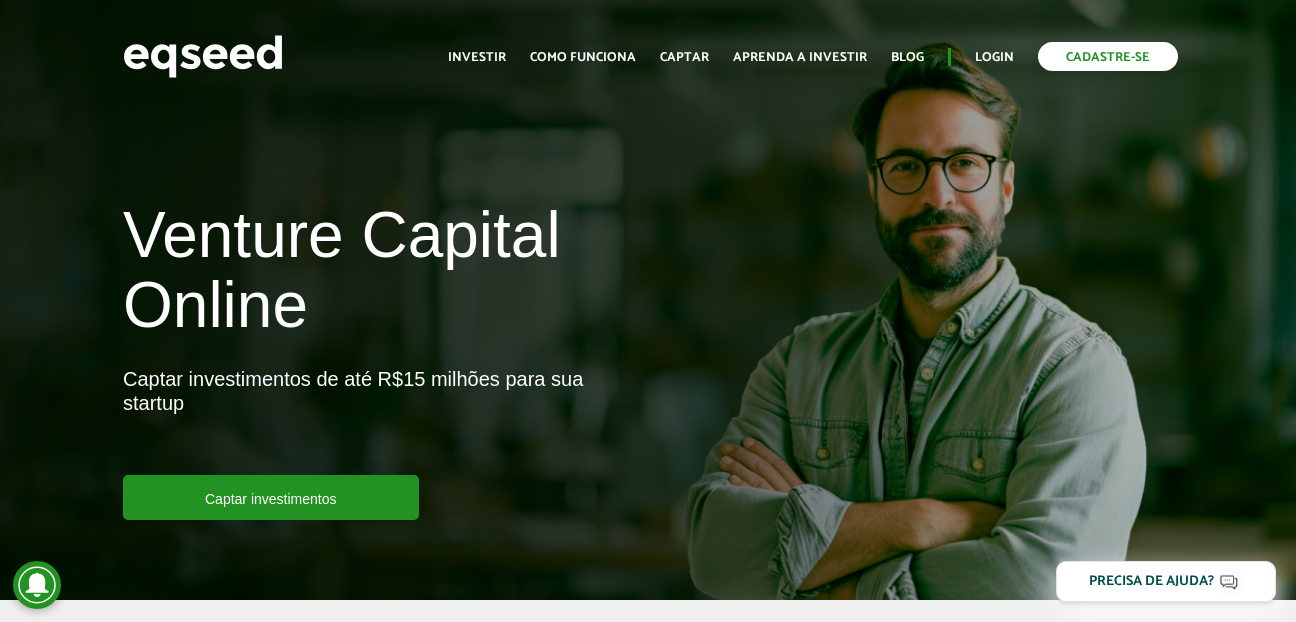 click on "Cadastre-se" at bounding box center [1108, 56] 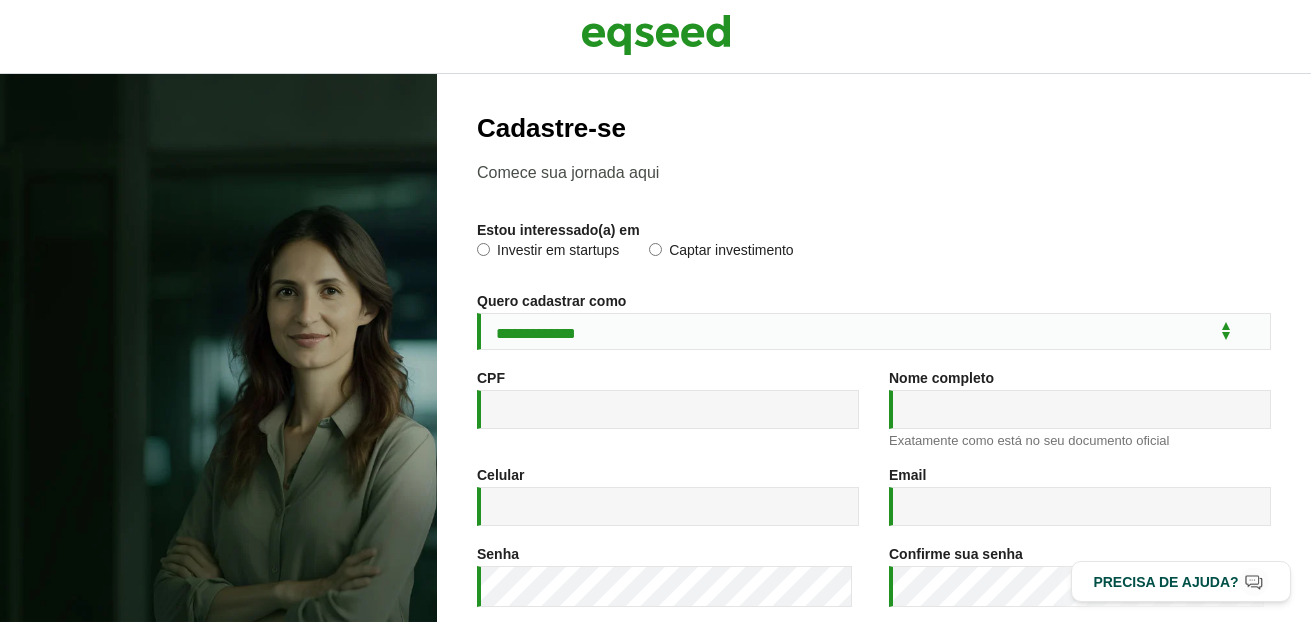 scroll, scrollTop: 0, scrollLeft: 0, axis: both 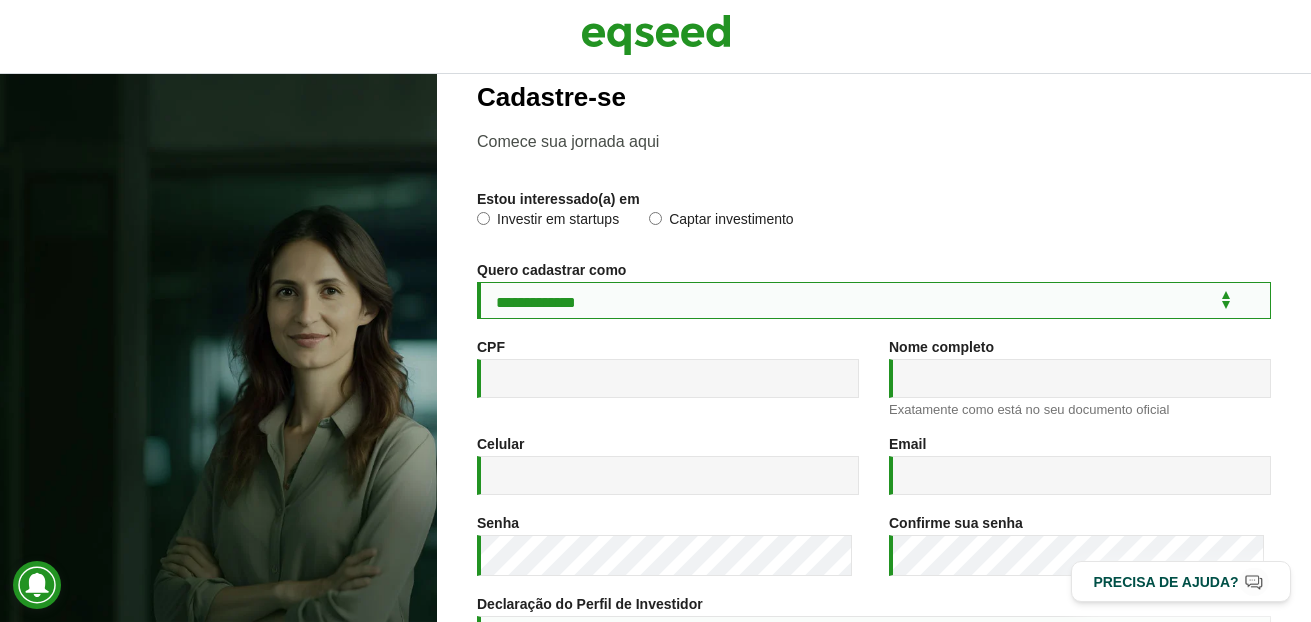 click on "**********" at bounding box center (874, 300) 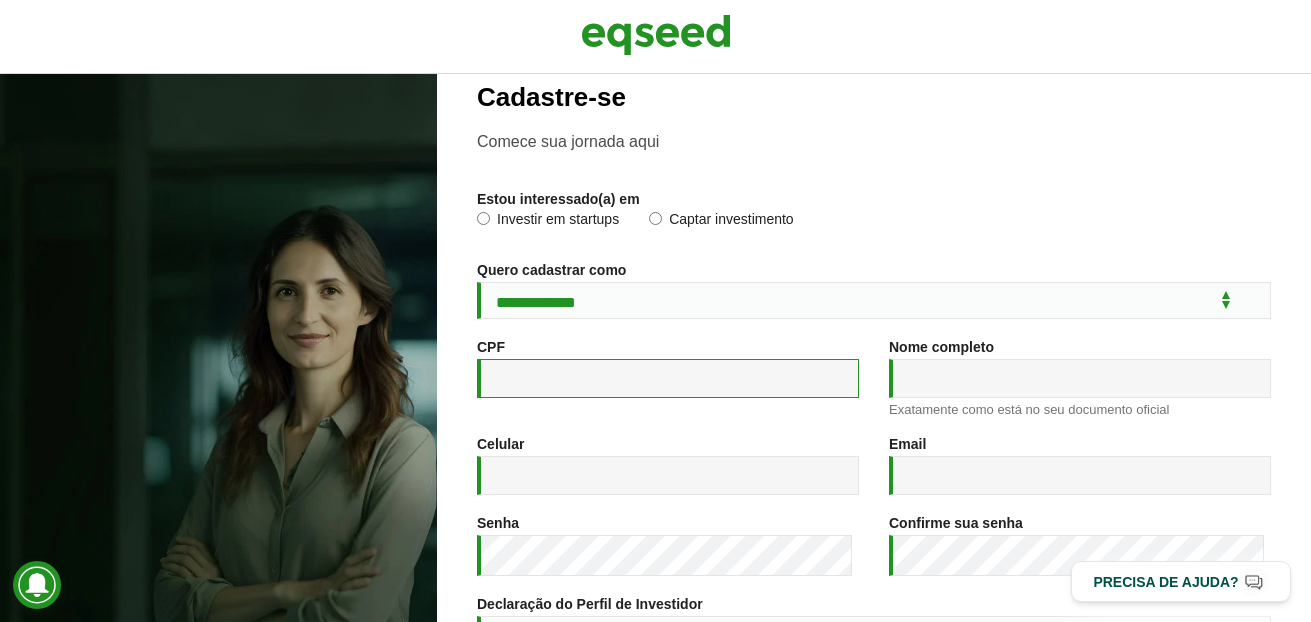 click on "CPF  *" at bounding box center [668, 378] 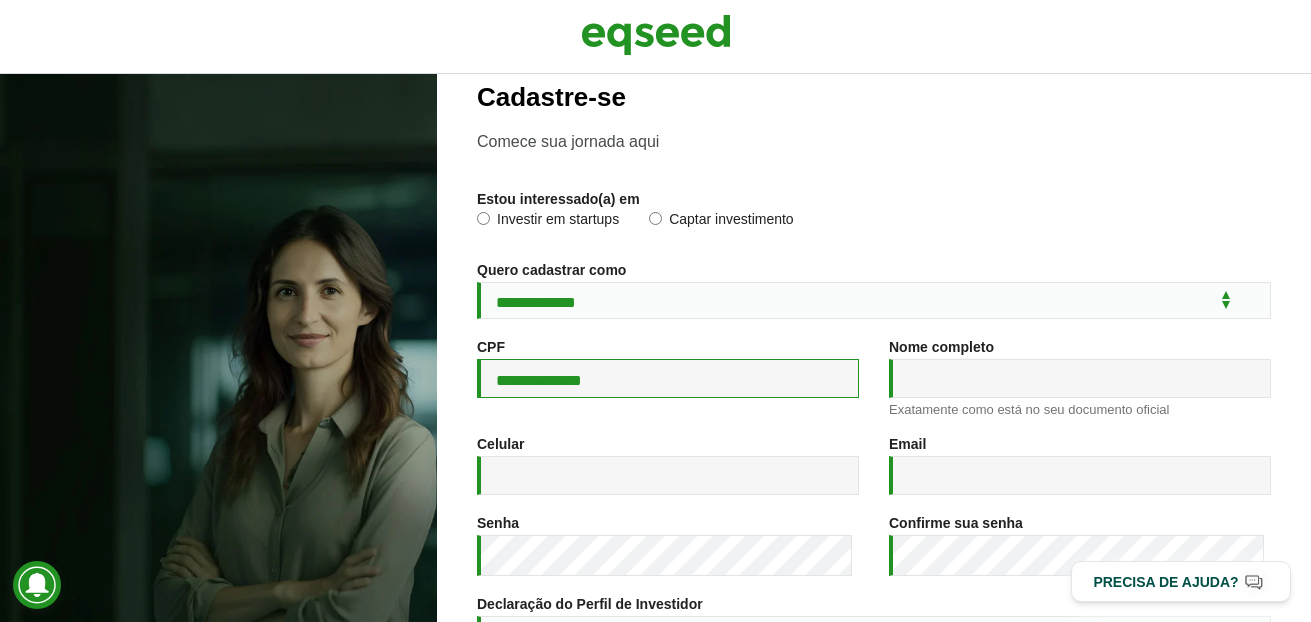 type on "**********" 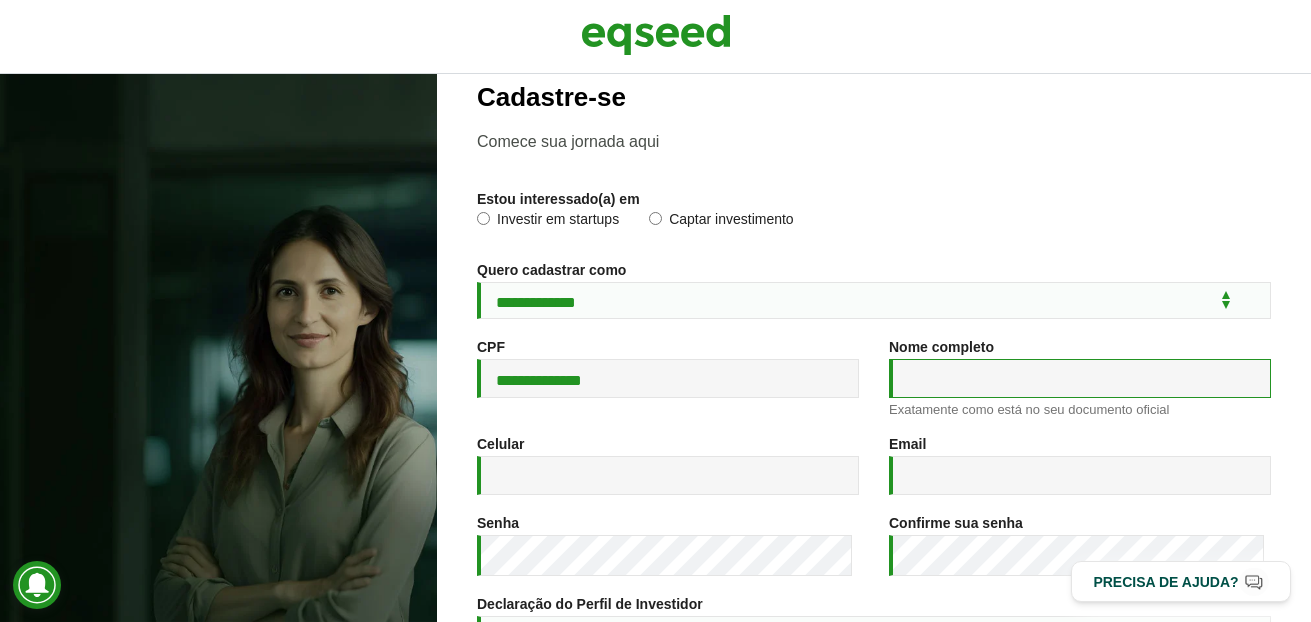 click on "Nome completo  *" at bounding box center [1080, 378] 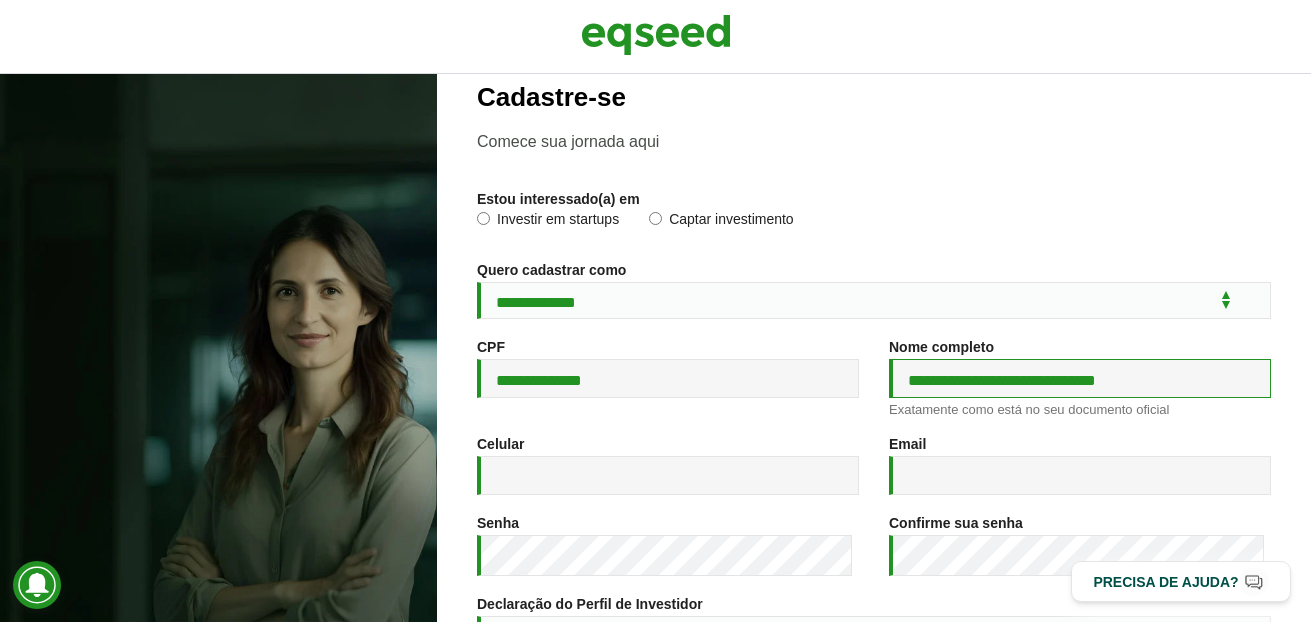 click on "**********" at bounding box center [1080, 378] 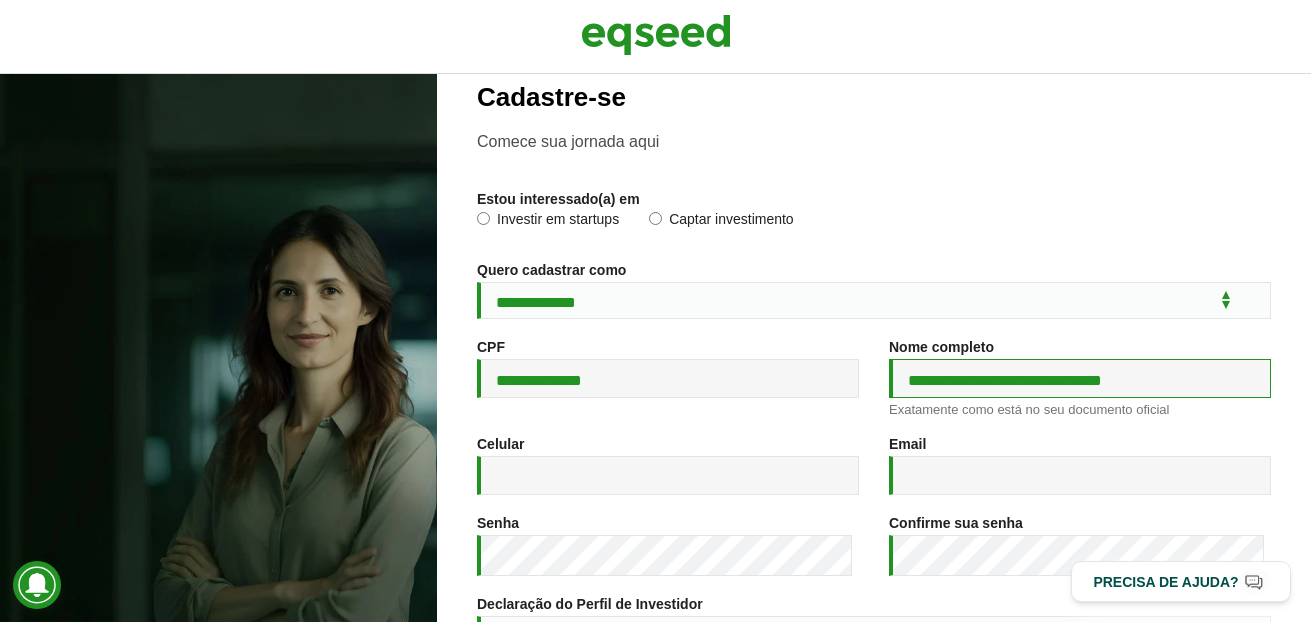 drag, startPoint x: 1137, startPoint y: 391, endPoint x: 1097, endPoint y: 391, distance: 40 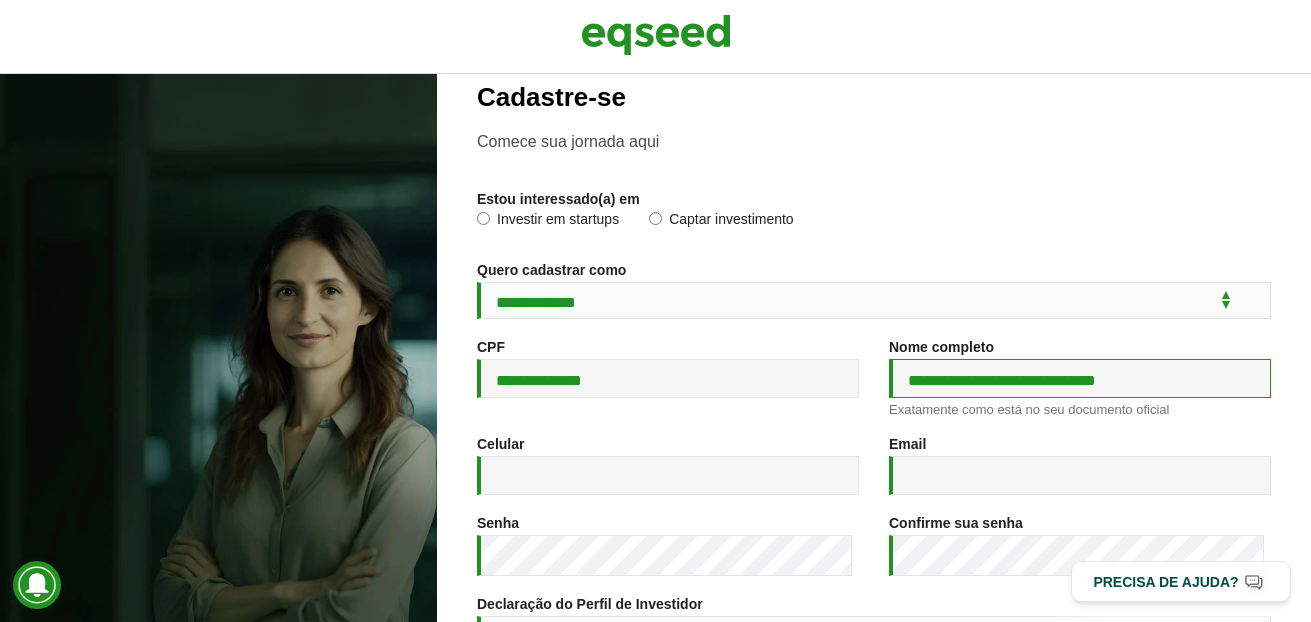 scroll, scrollTop: 141, scrollLeft: 0, axis: vertical 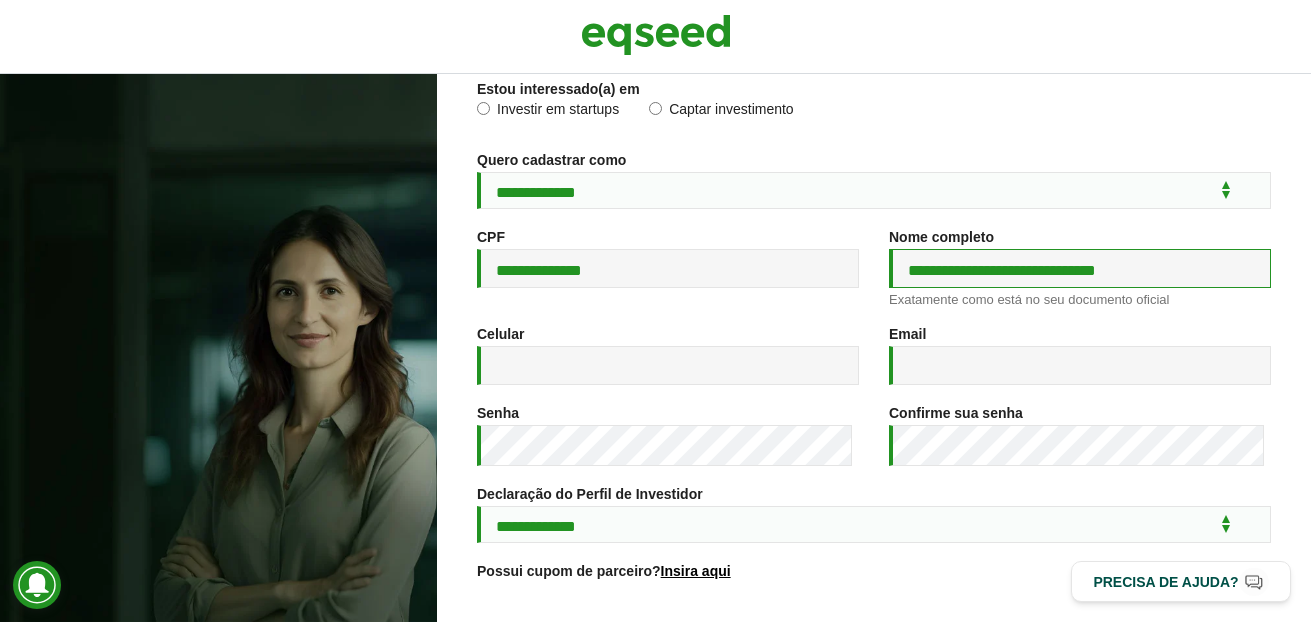 type on "**********" 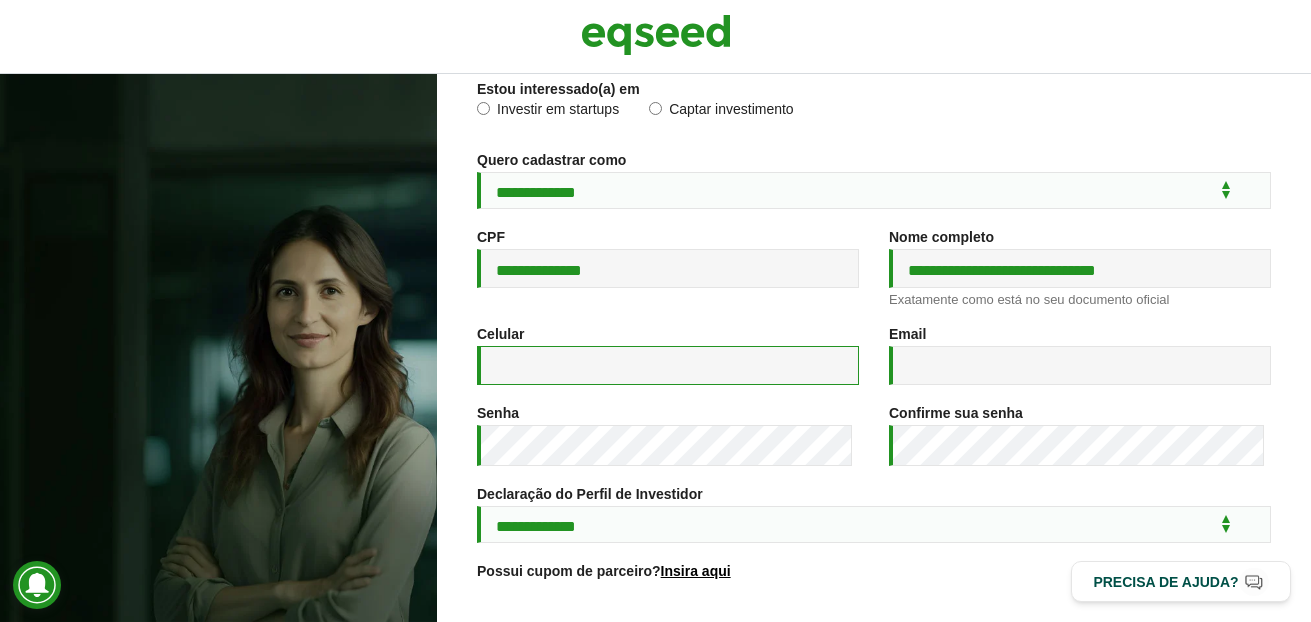 click on "Celular  *" at bounding box center (668, 365) 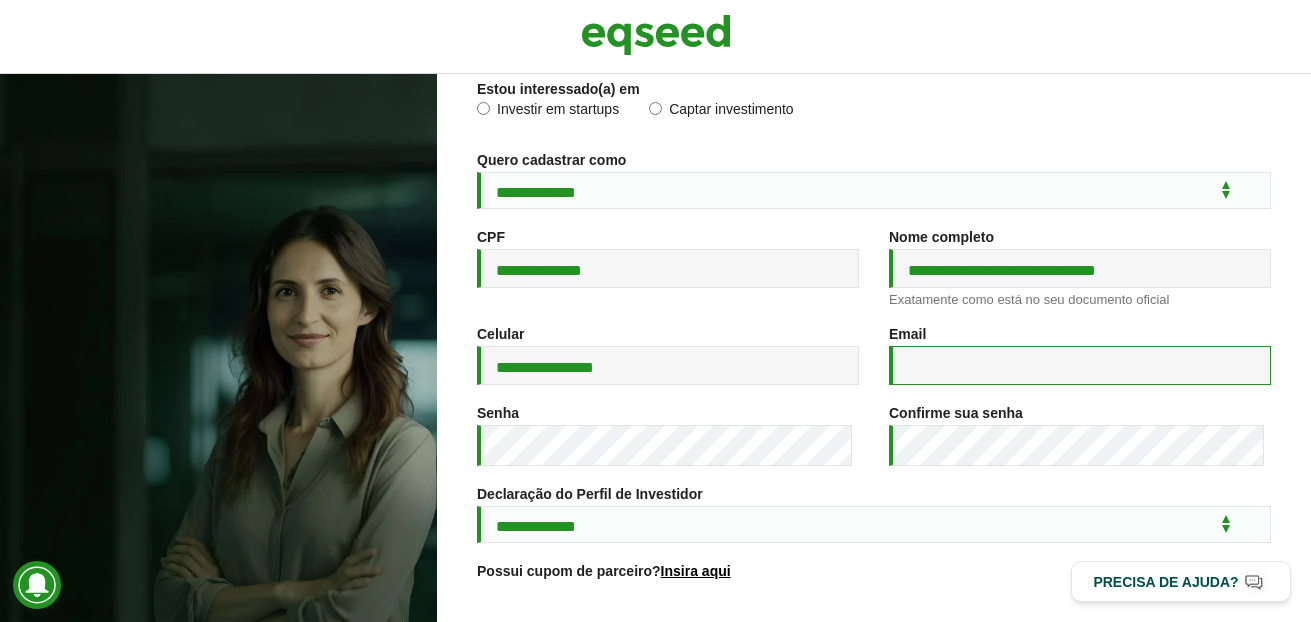 type on "**********" 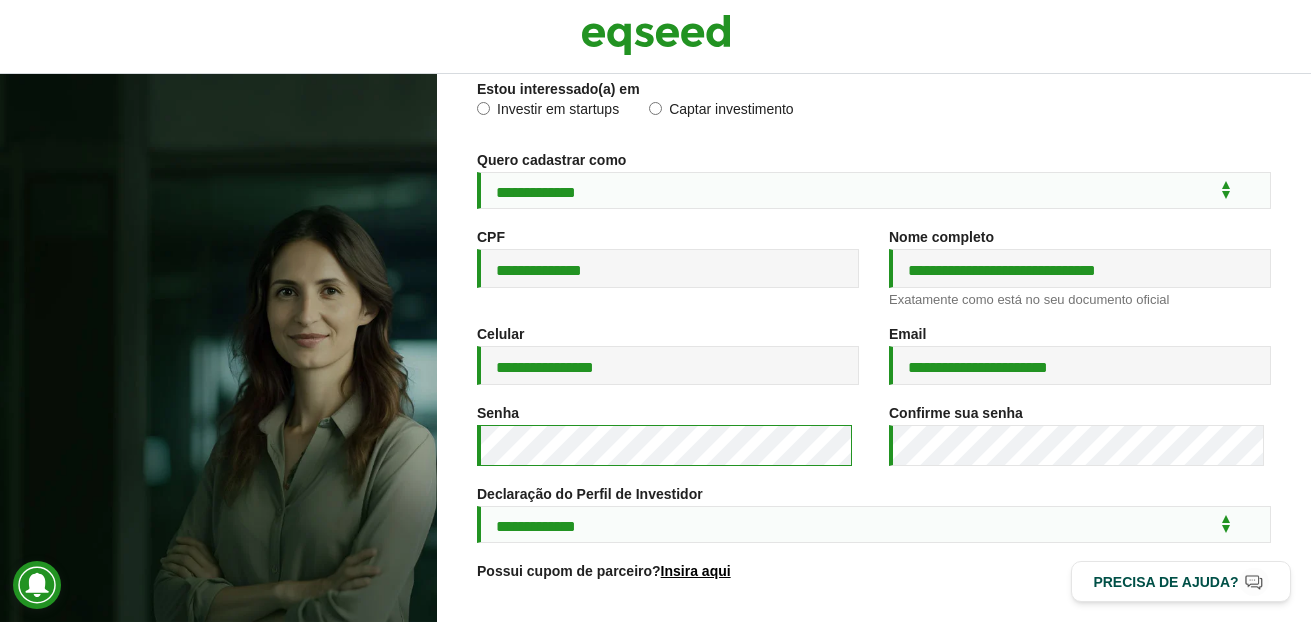 scroll, scrollTop: 179, scrollLeft: 0, axis: vertical 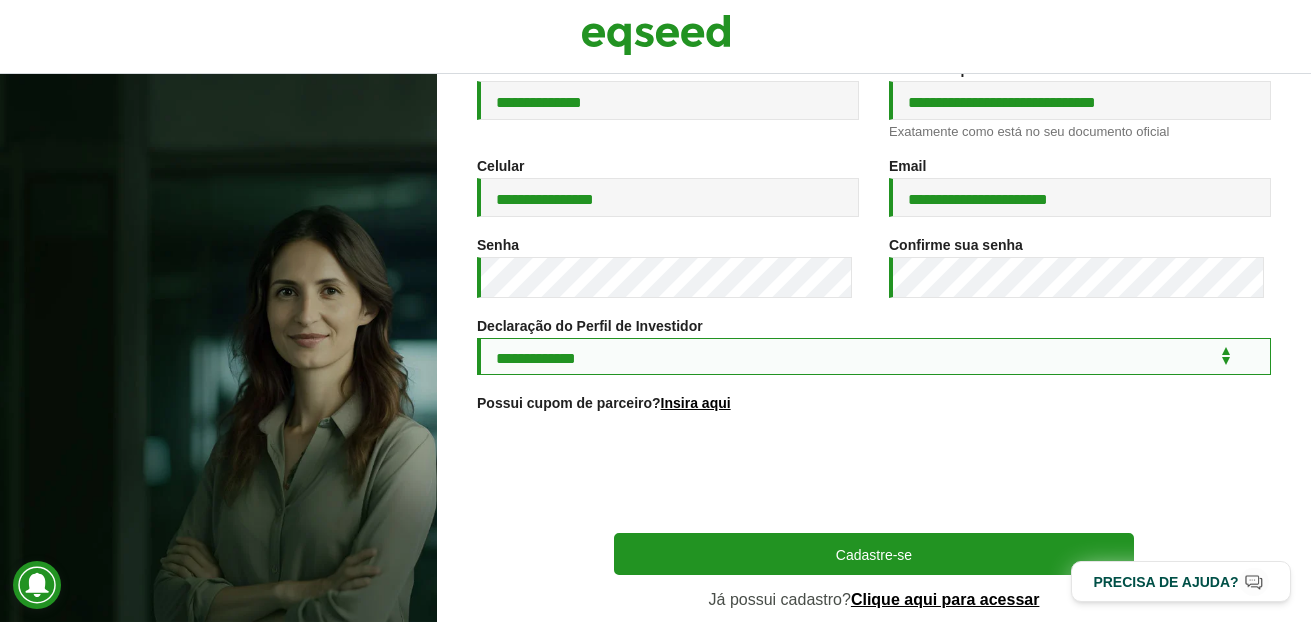 click on "**********" at bounding box center (874, 356) 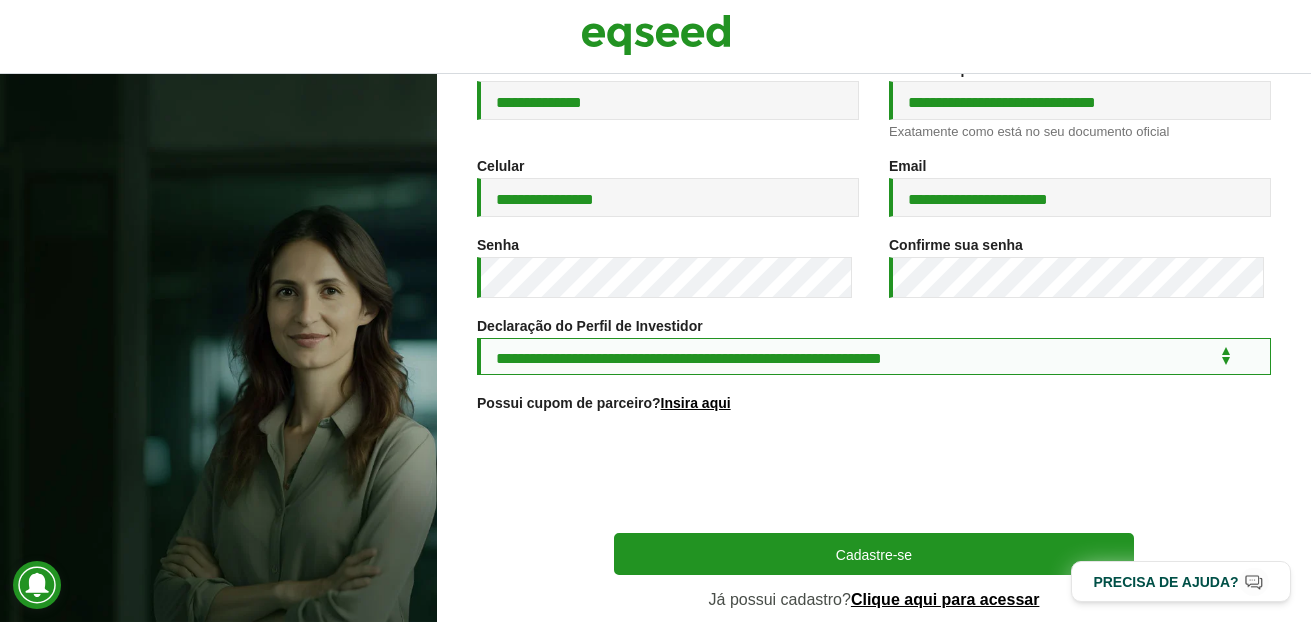 click on "**********" at bounding box center (874, 356) 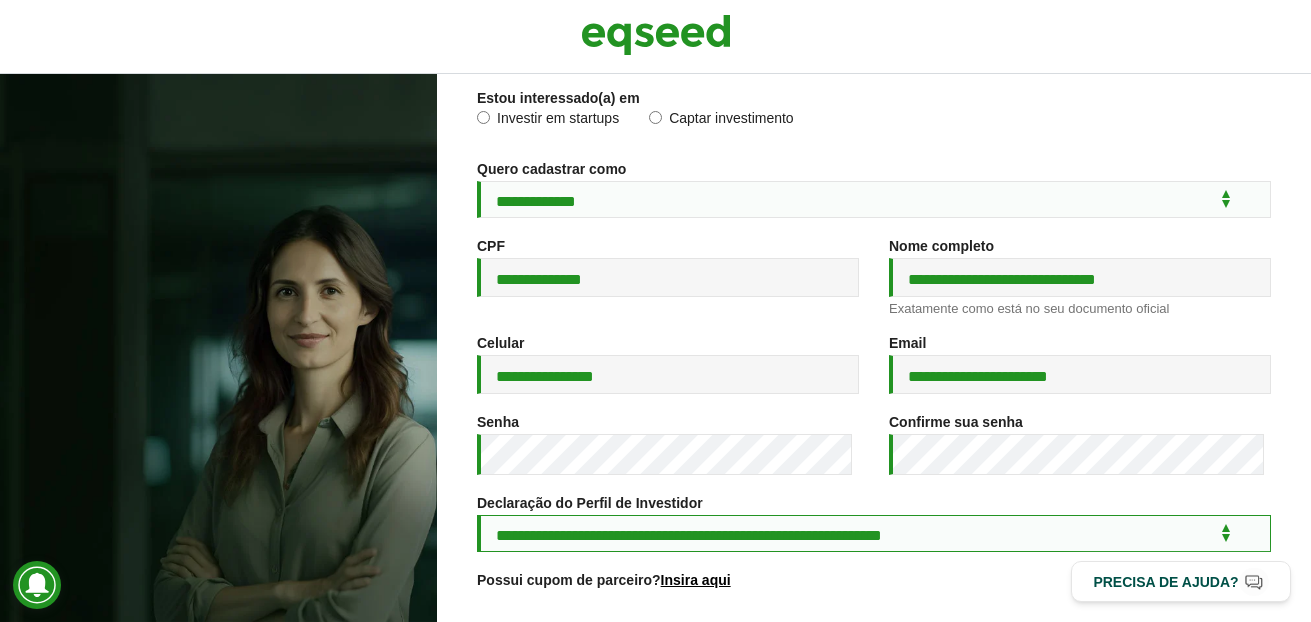scroll, scrollTop: 128, scrollLeft: 0, axis: vertical 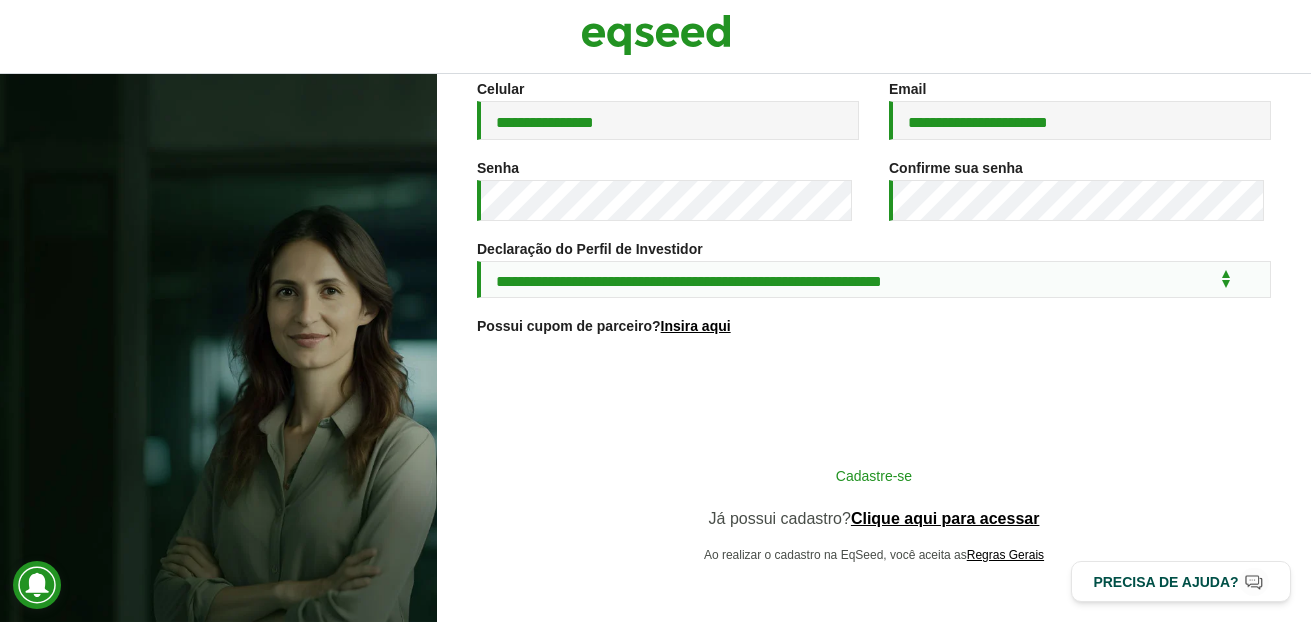 click on "Cadastre-se" at bounding box center [874, 475] 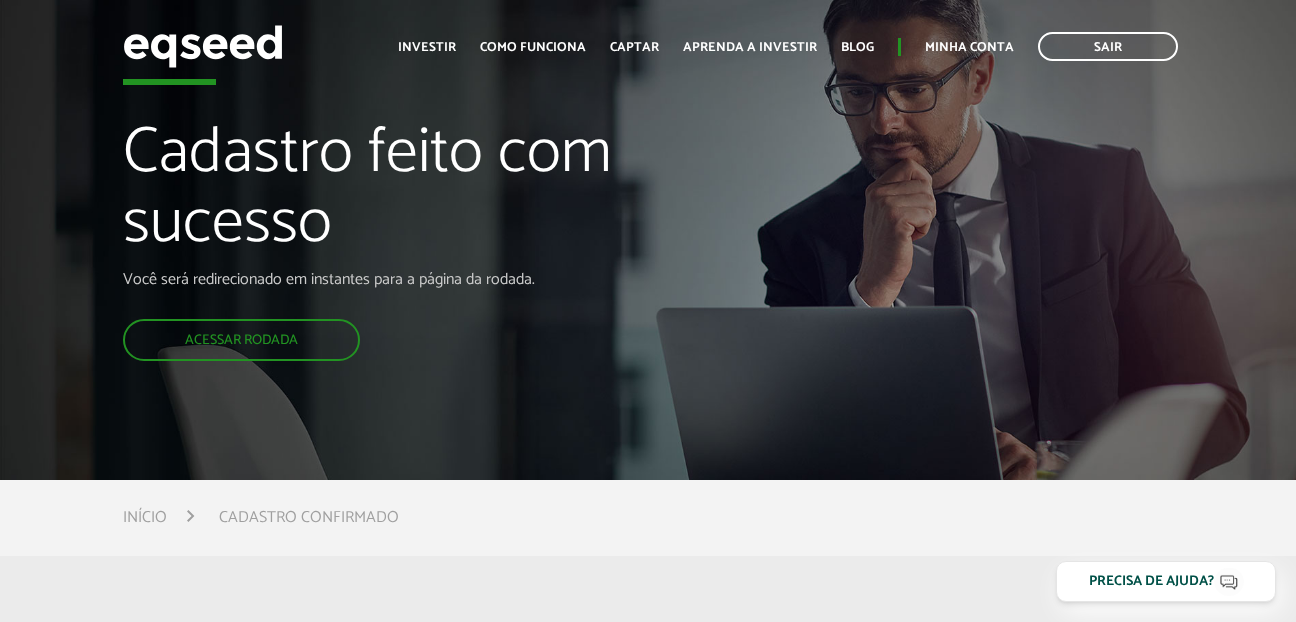 scroll, scrollTop: 0, scrollLeft: 0, axis: both 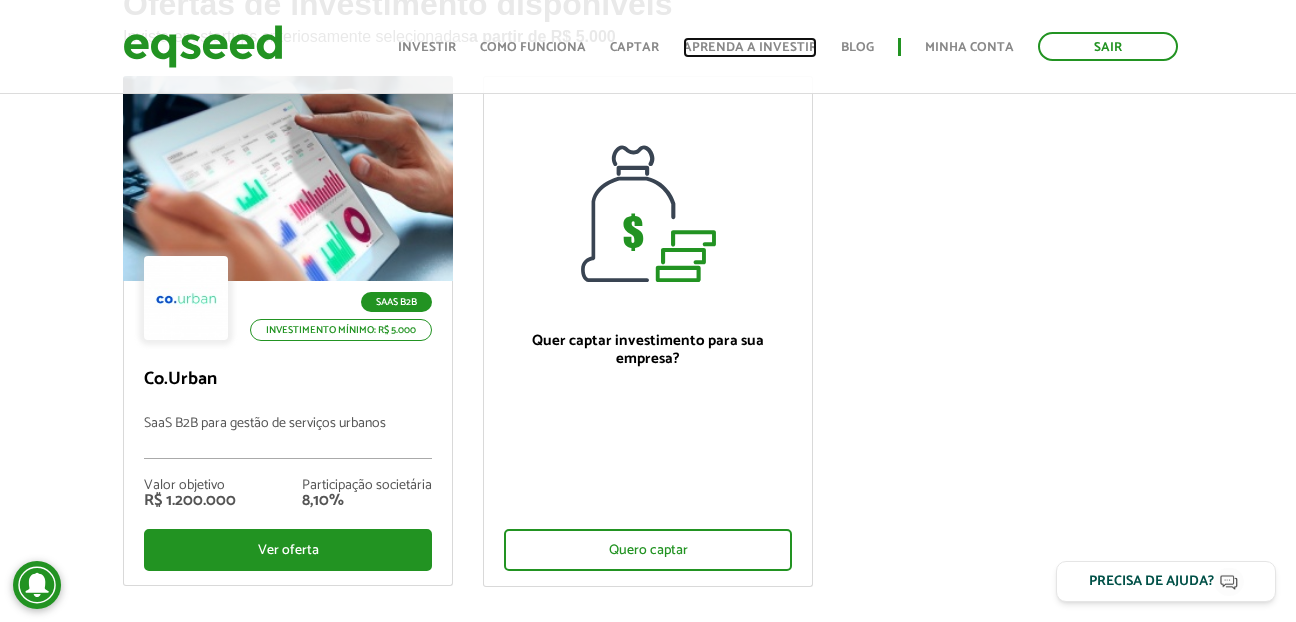 click on "Aprenda a investir" at bounding box center [750, 47] 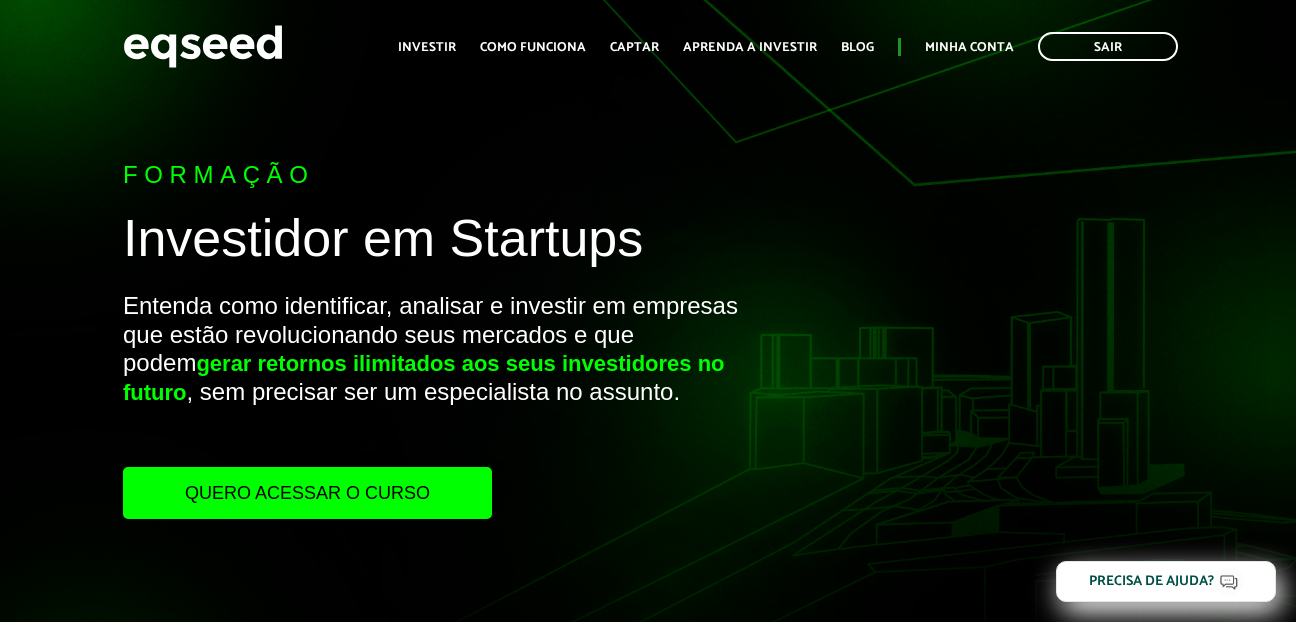 scroll, scrollTop: 0, scrollLeft: 0, axis: both 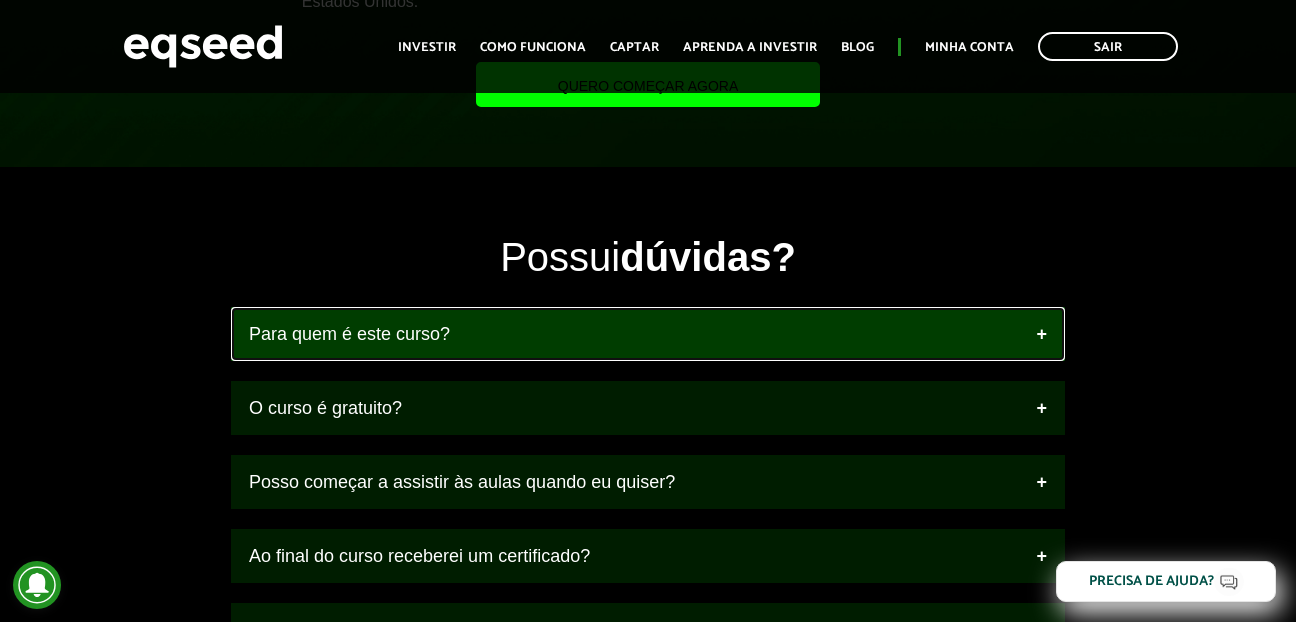 click on "Para quem é este curso?" at bounding box center (648, 334) 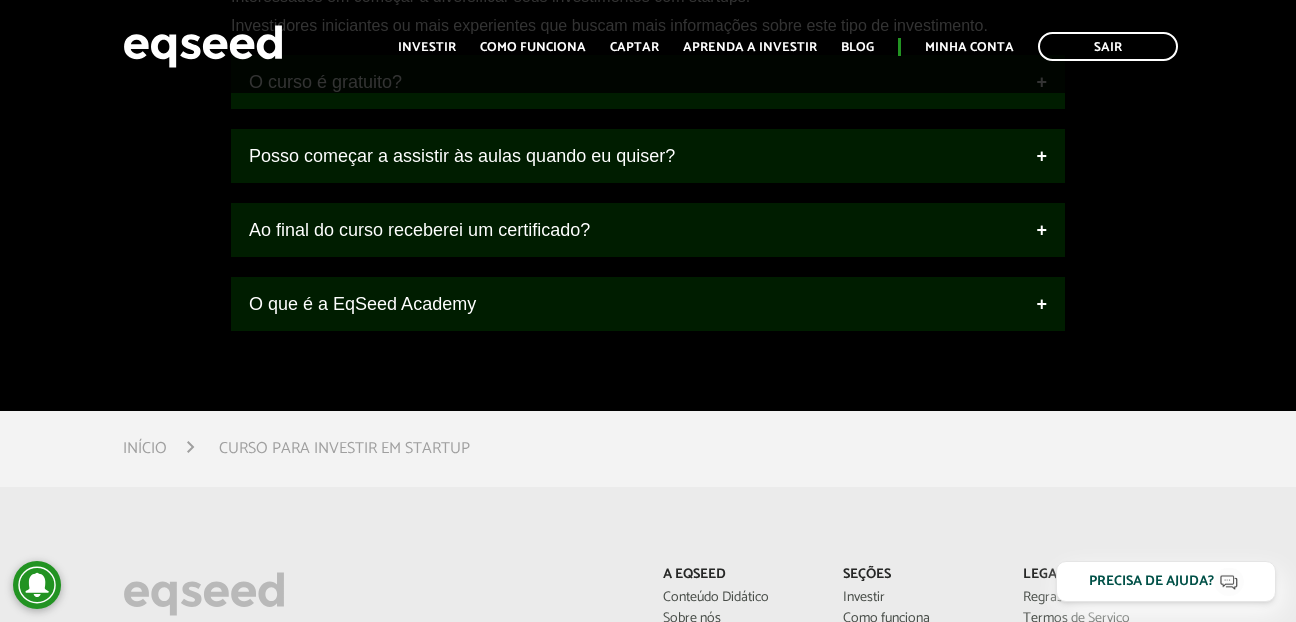 scroll, scrollTop: 2104, scrollLeft: 0, axis: vertical 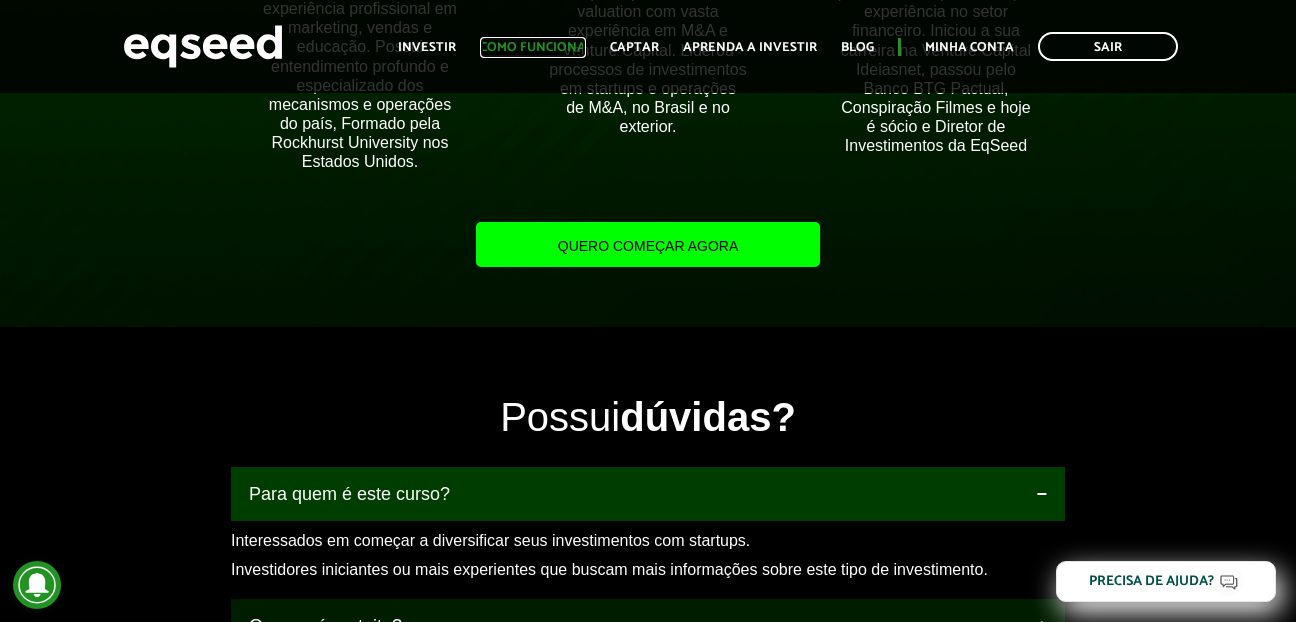 click on "Como funciona" at bounding box center [533, 47] 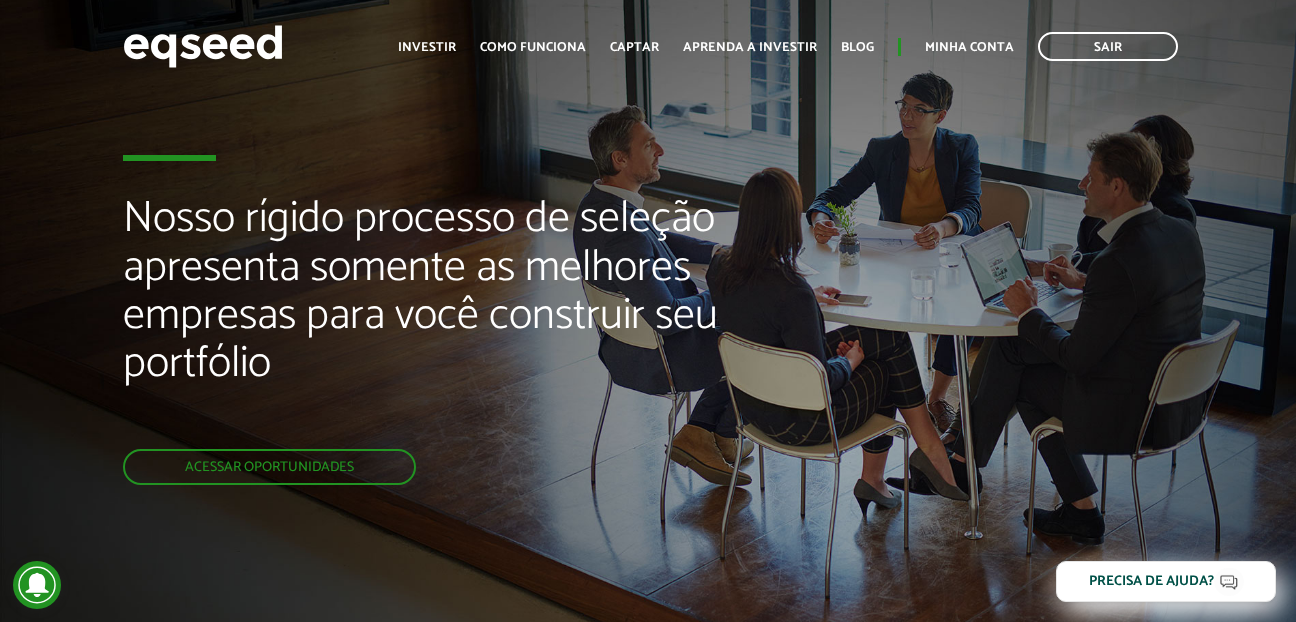 scroll, scrollTop: 0, scrollLeft: 0, axis: both 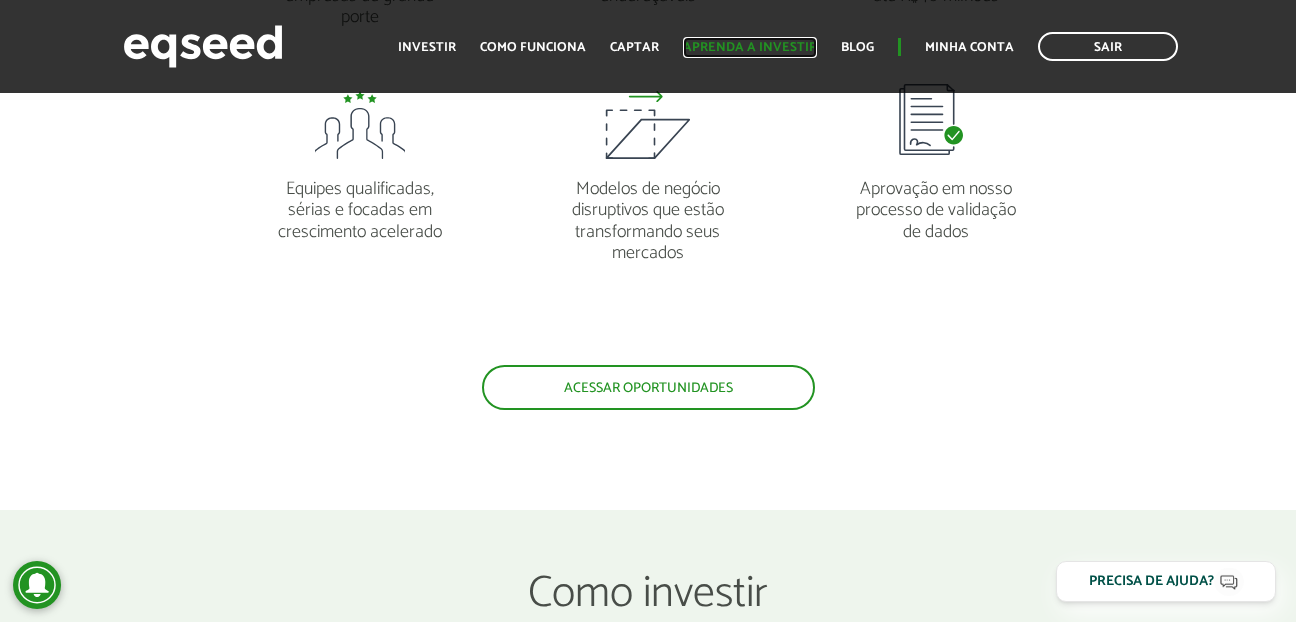 click on "Aprenda a investir" at bounding box center [750, 47] 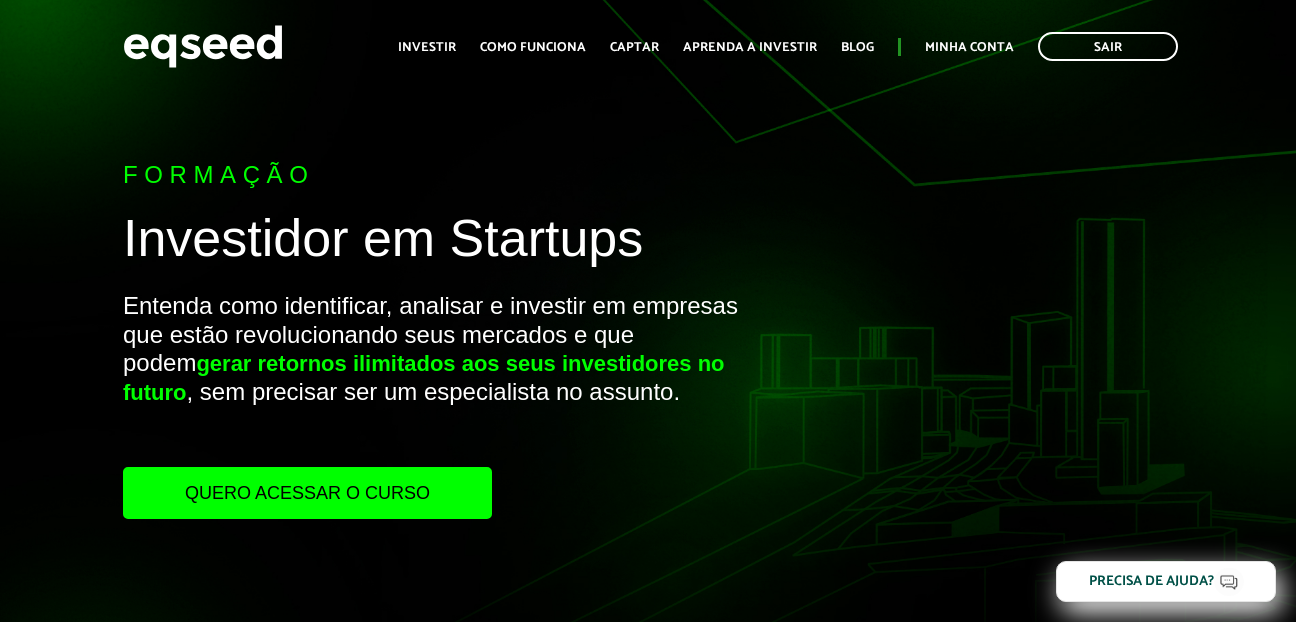 scroll, scrollTop: 0, scrollLeft: 0, axis: both 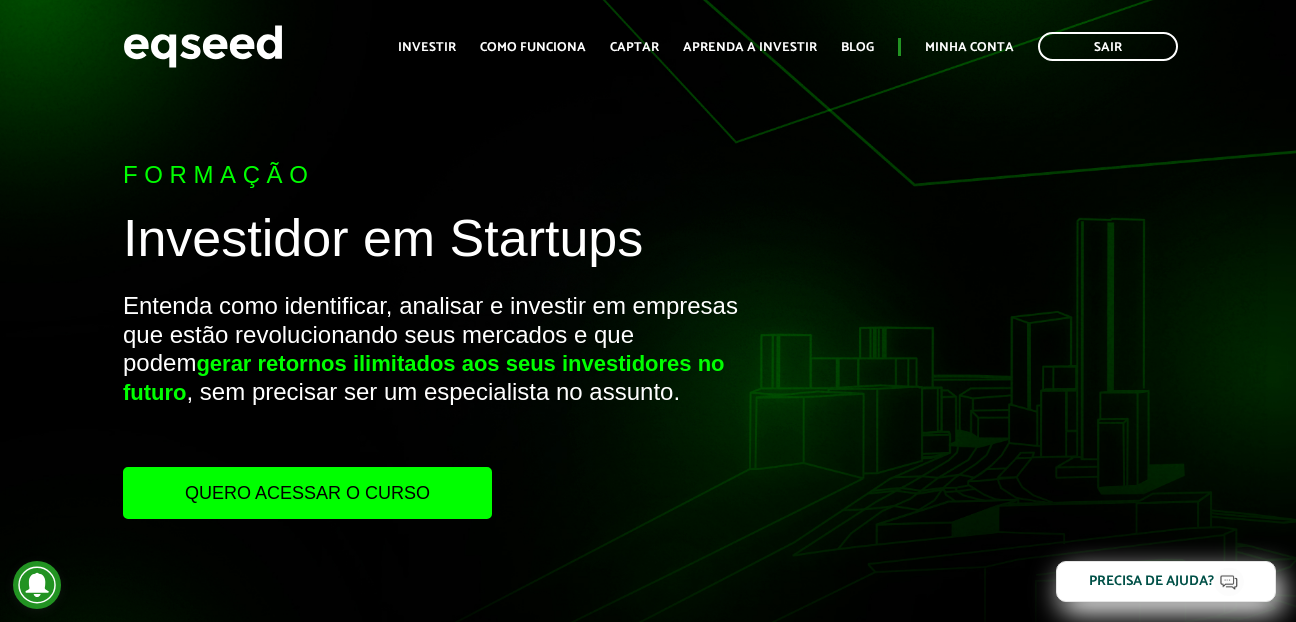 click on "Início
Investir
Como funciona
Captar
Aprenda a investir
Blog
Minha conta
Sair" at bounding box center (788, 46) 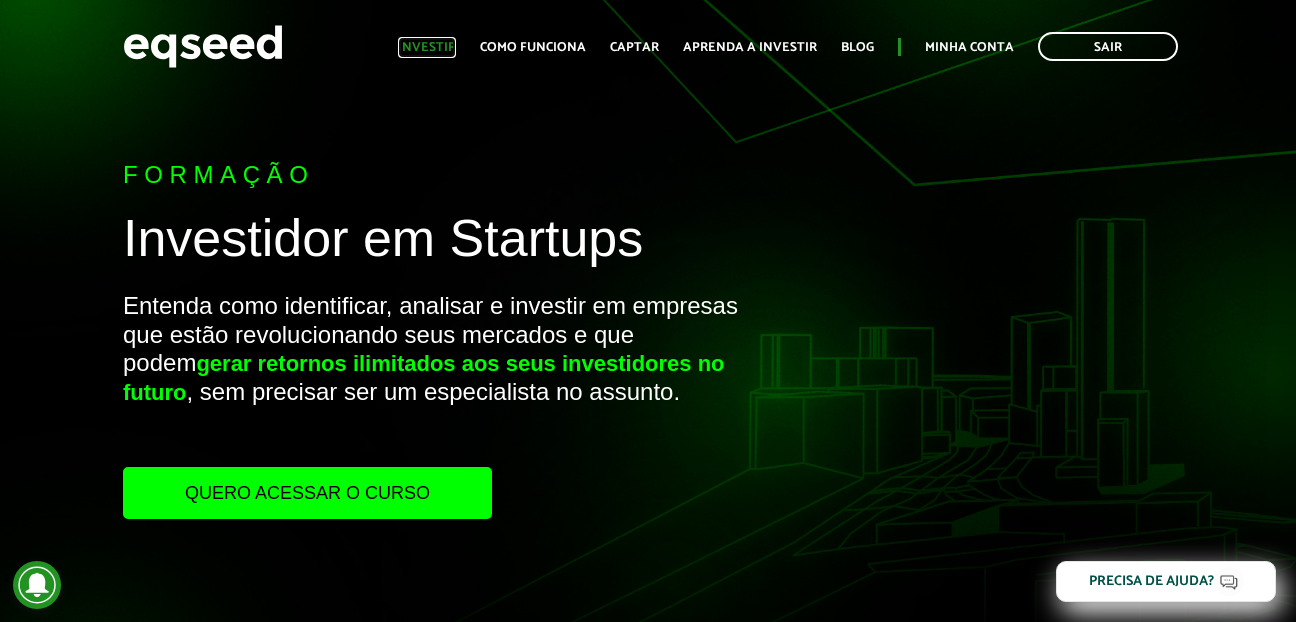 click on "Investir" at bounding box center (427, 47) 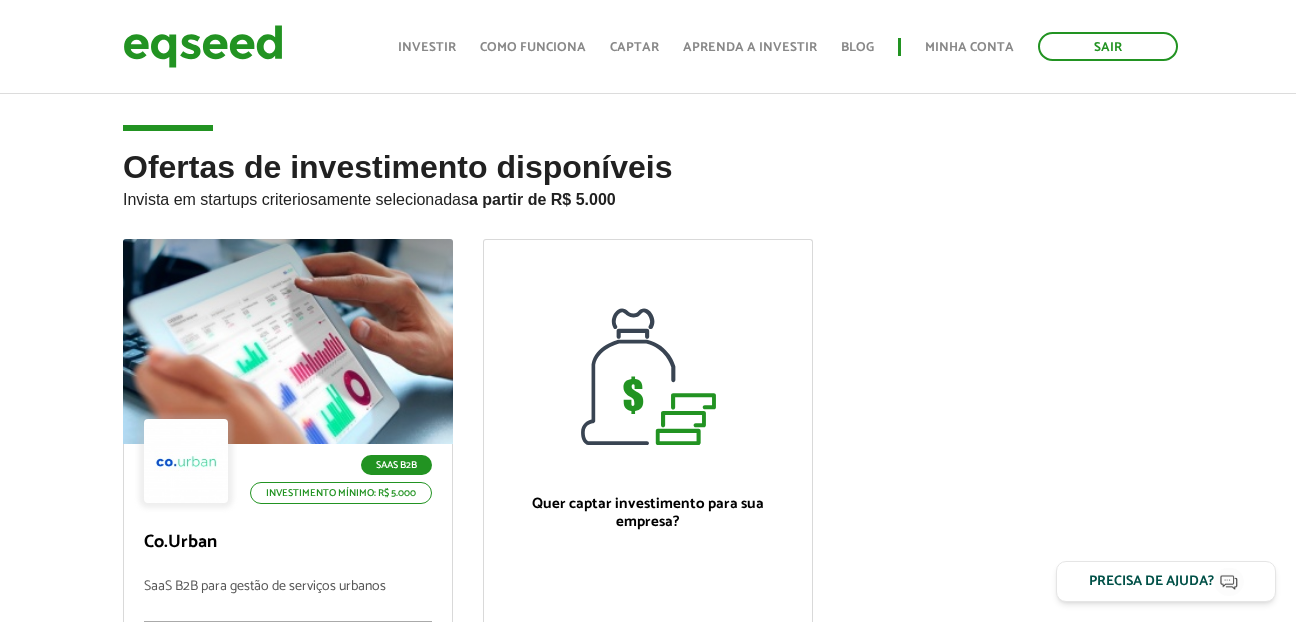 scroll, scrollTop: 87, scrollLeft: 0, axis: vertical 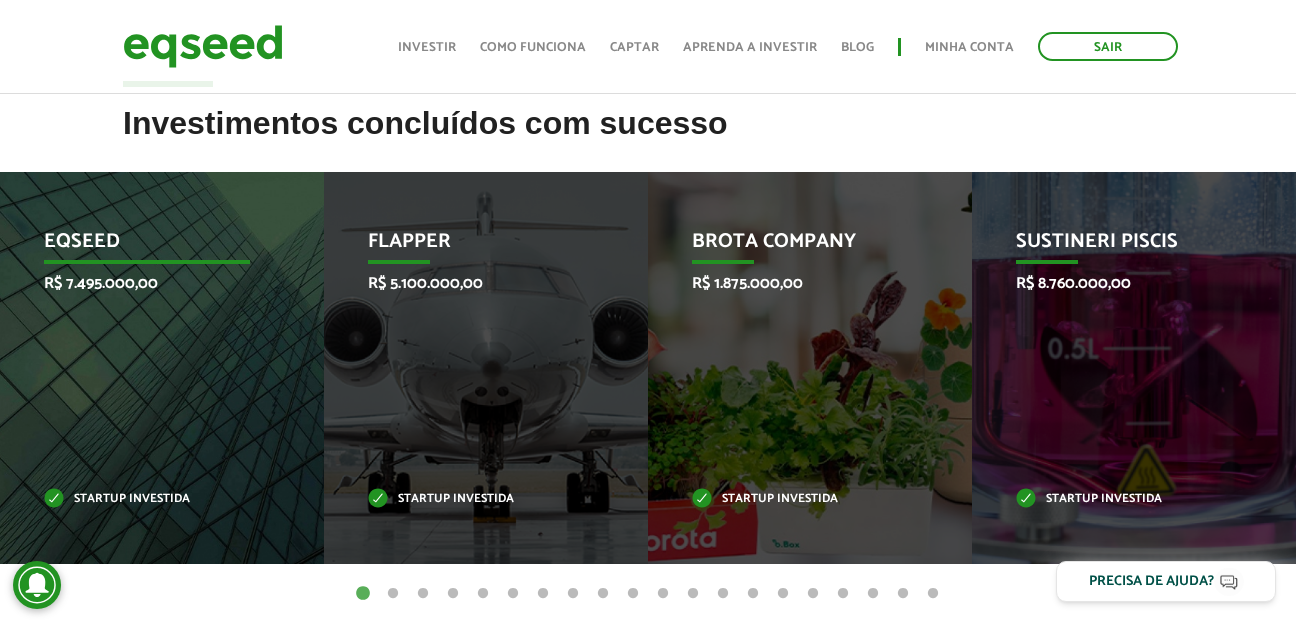 click on "EqSeed
R$ 7.495.000,00
Startup investida" at bounding box center (147, 368) 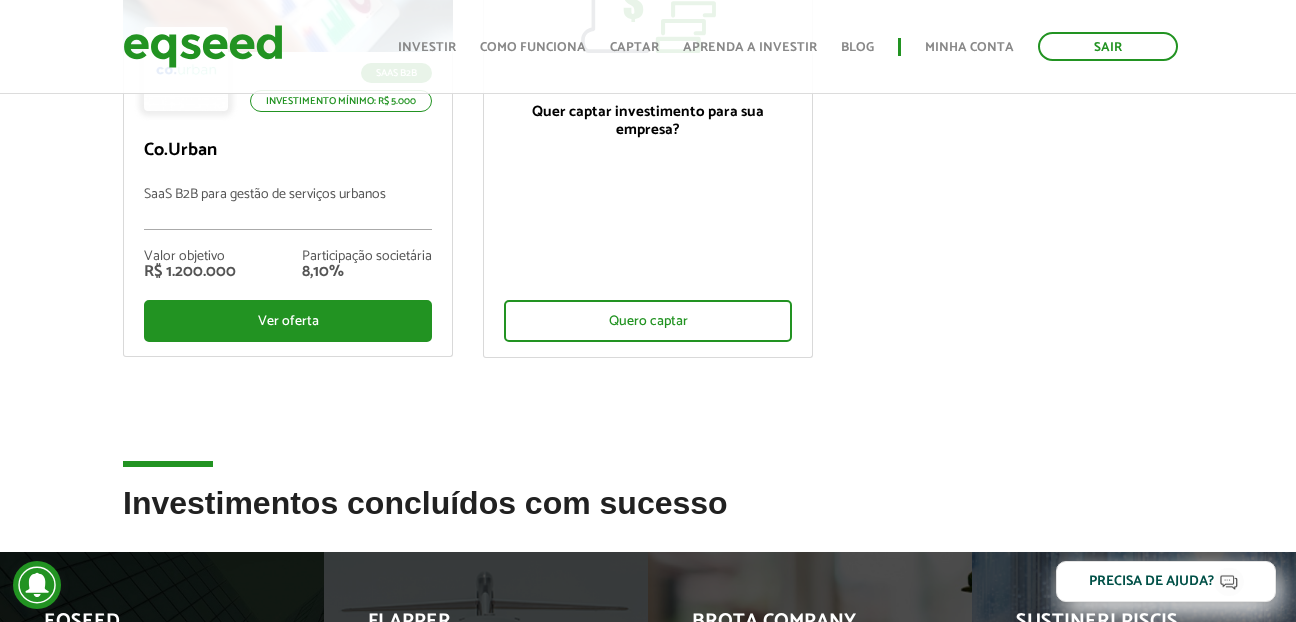 scroll, scrollTop: 360, scrollLeft: 0, axis: vertical 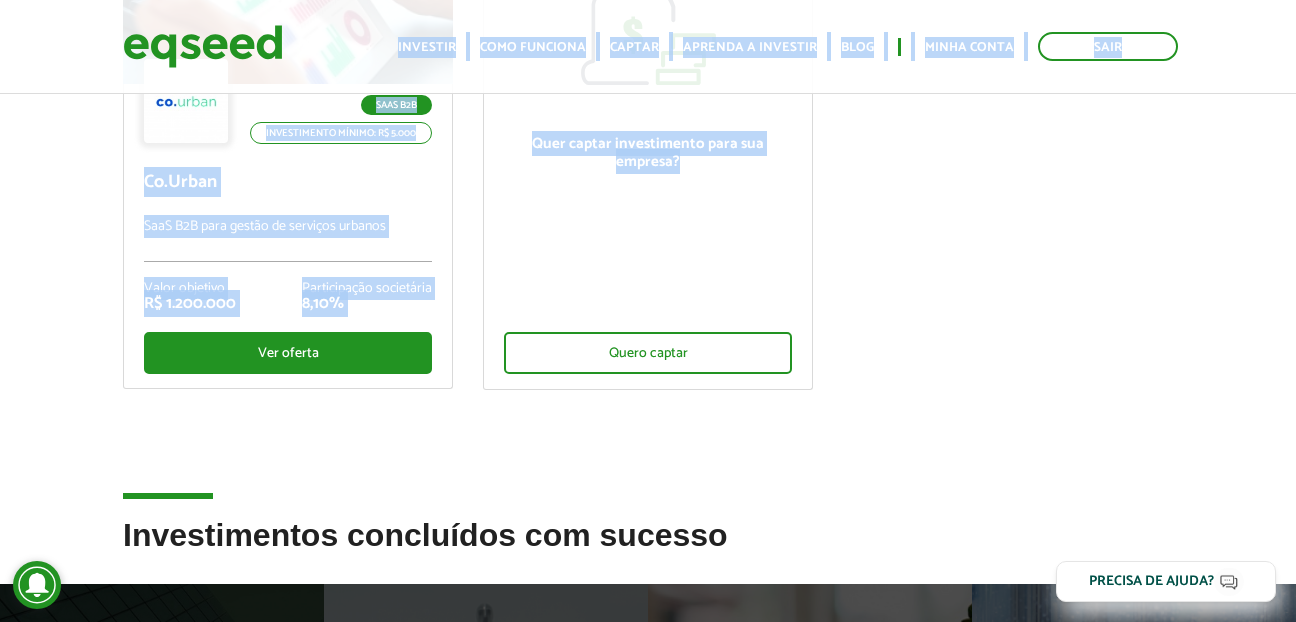 drag, startPoint x: 1290, startPoint y: 221, endPoint x: 1292, endPoint y: 91, distance: 130.01538 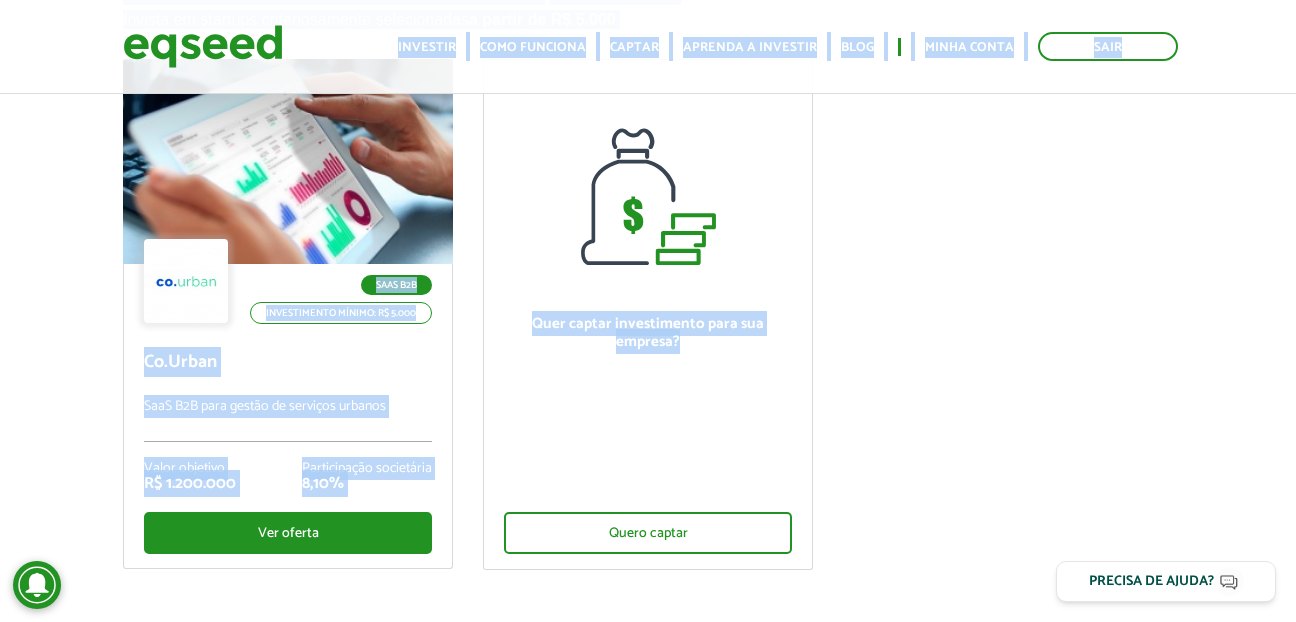 scroll, scrollTop: 172, scrollLeft: 0, axis: vertical 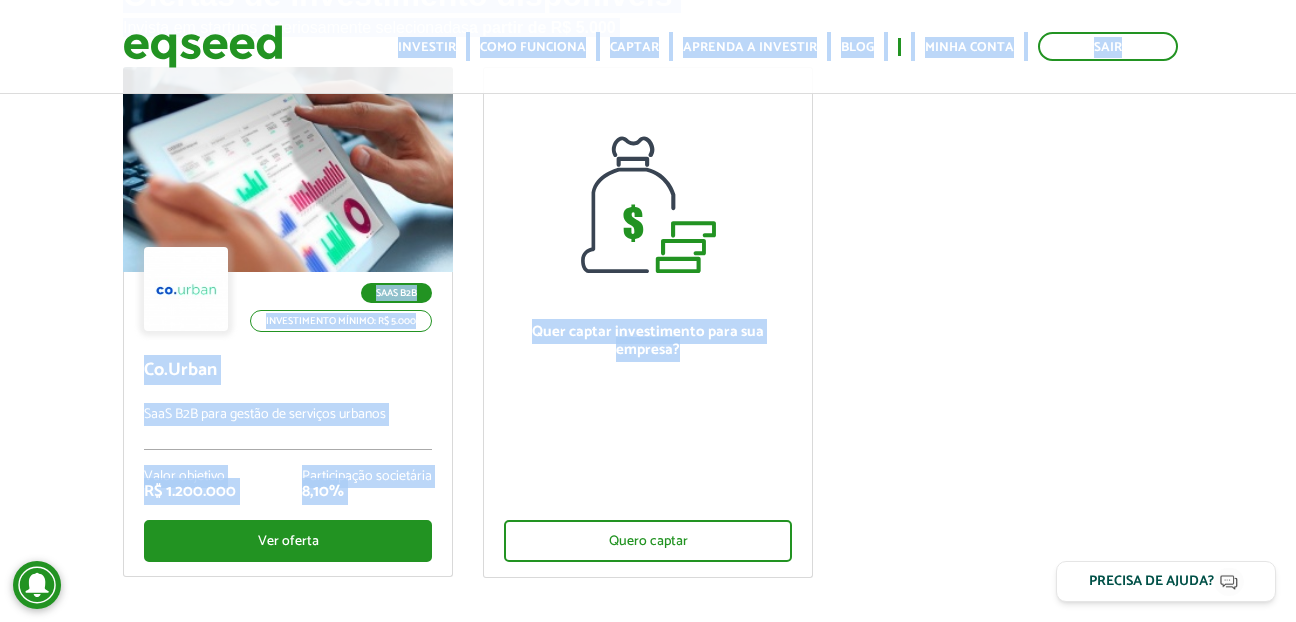 click on "SaaS B2B
Investimento mínimo: R$ 5.000
Co.Urban
SaaS B2B para gestão de serviços urbanos
Valor objetivo
R$ 1.200.000
Participação societária
8,10%
Ver oferta
Quer captar investimento para sua empresa?
Quero captar" at bounding box center [648, 339] 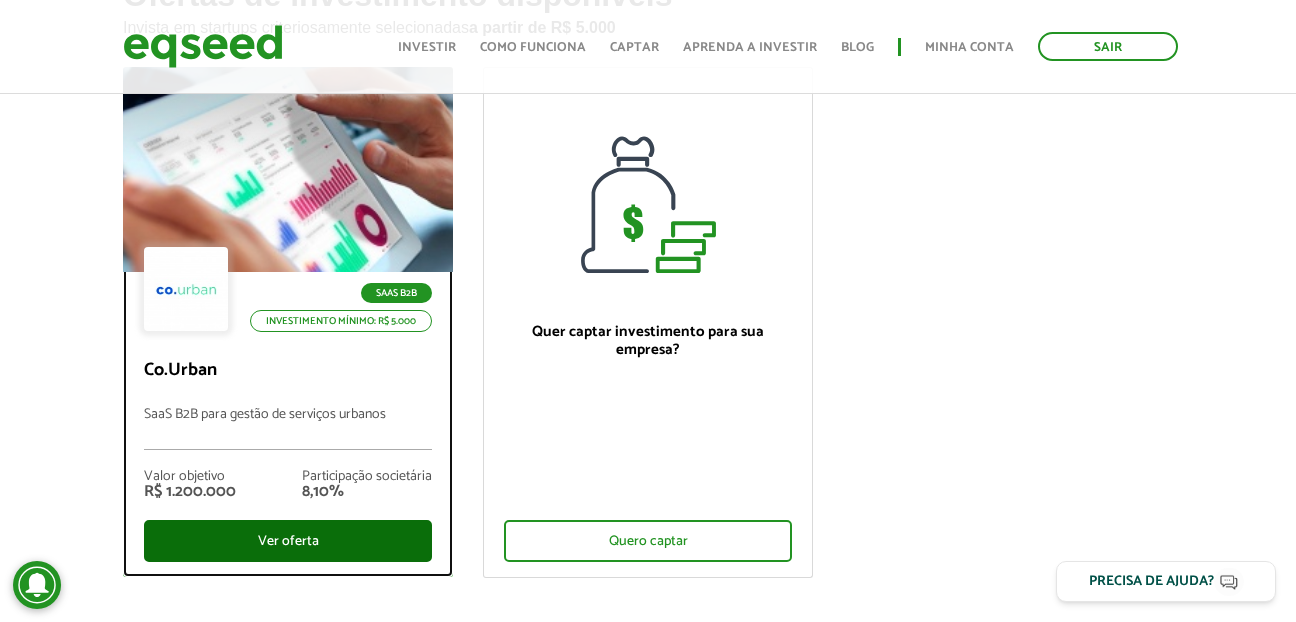 click on "Ver oferta" at bounding box center (288, 541) 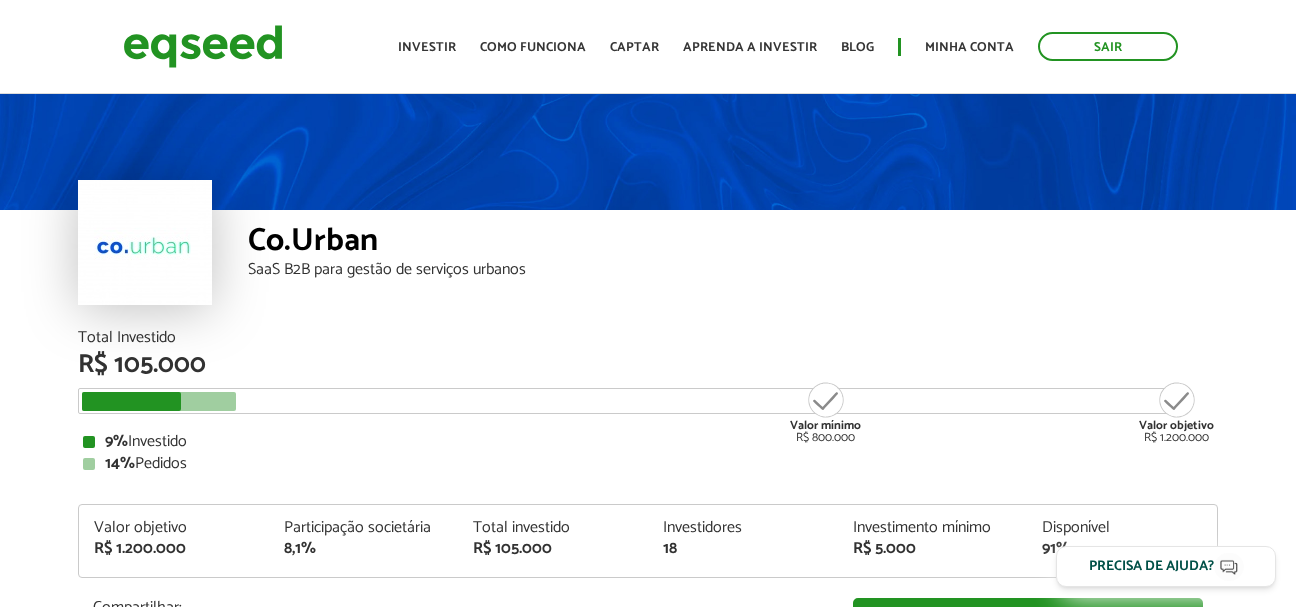 scroll, scrollTop: 0, scrollLeft: 0, axis: both 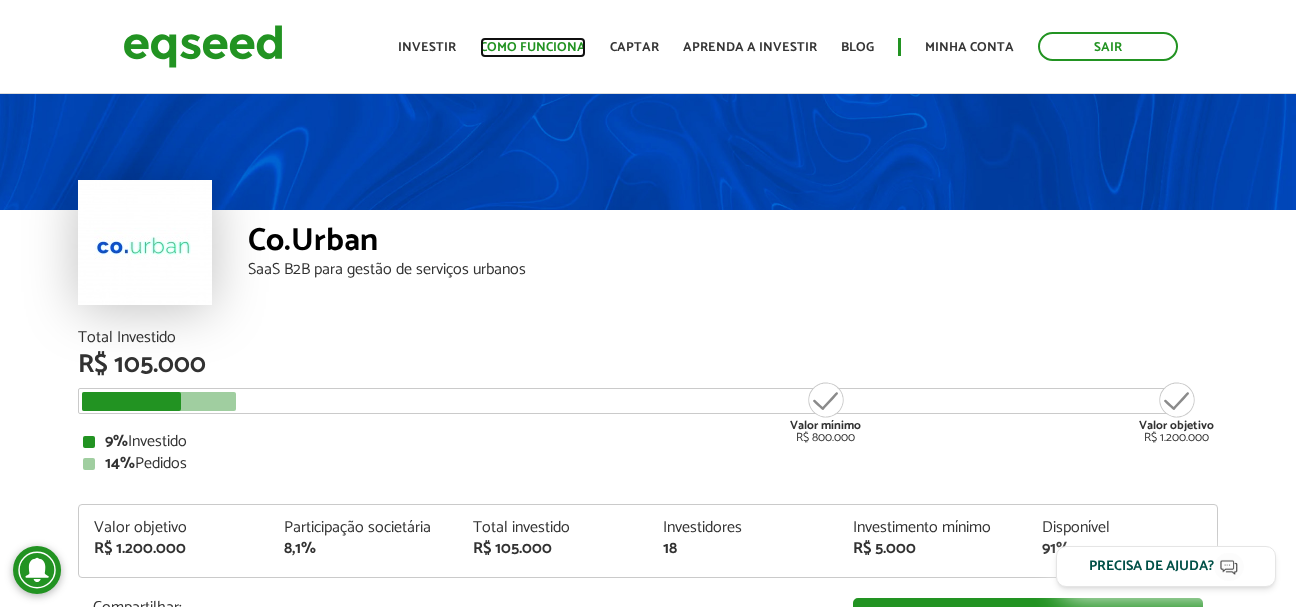 click on "Como funciona" at bounding box center [533, 47] 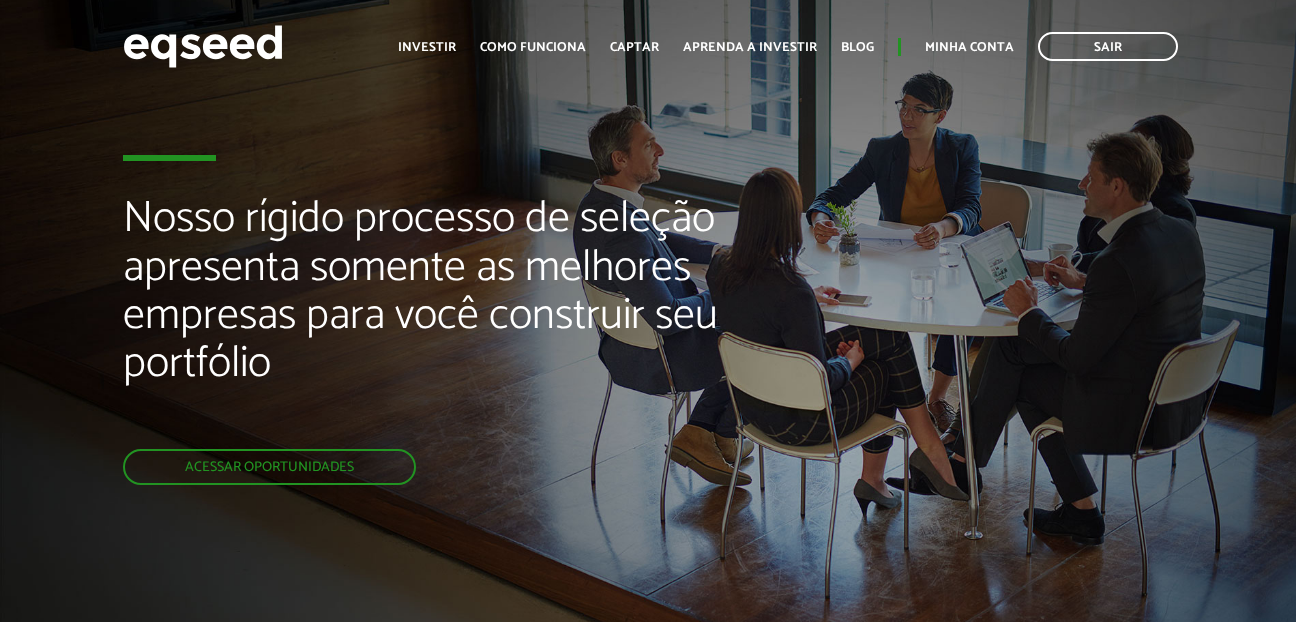 scroll, scrollTop: 0, scrollLeft: 0, axis: both 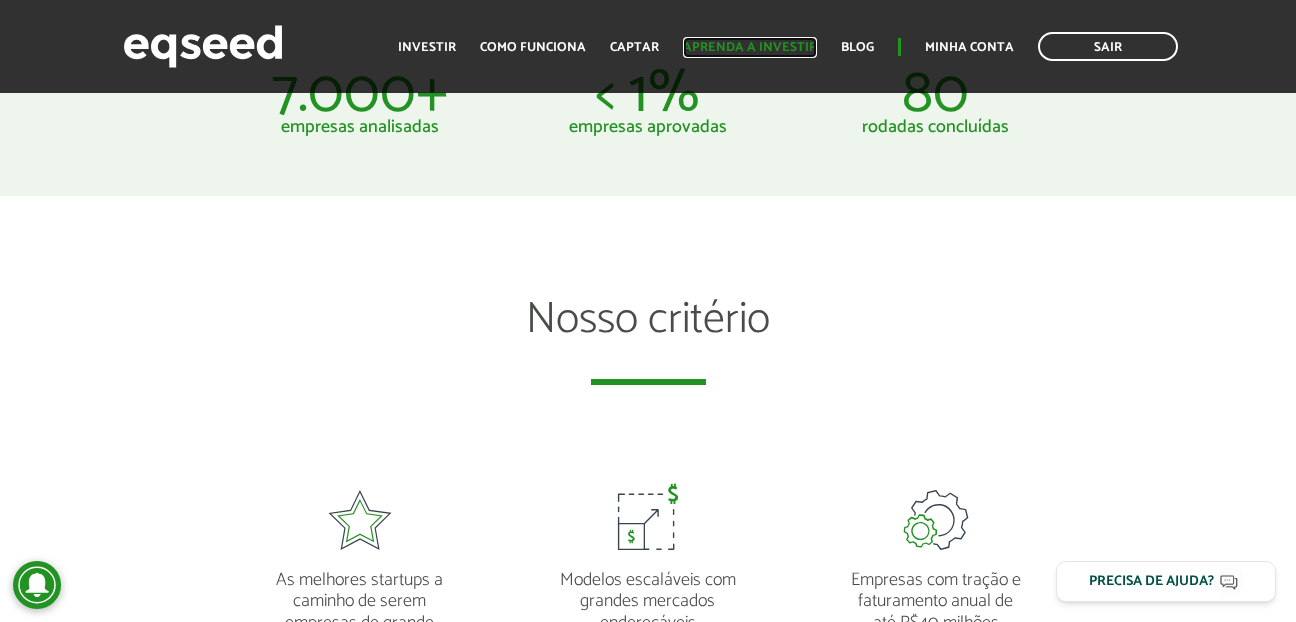 click on "Aprenda a investir" at bounding box center [750, 47] 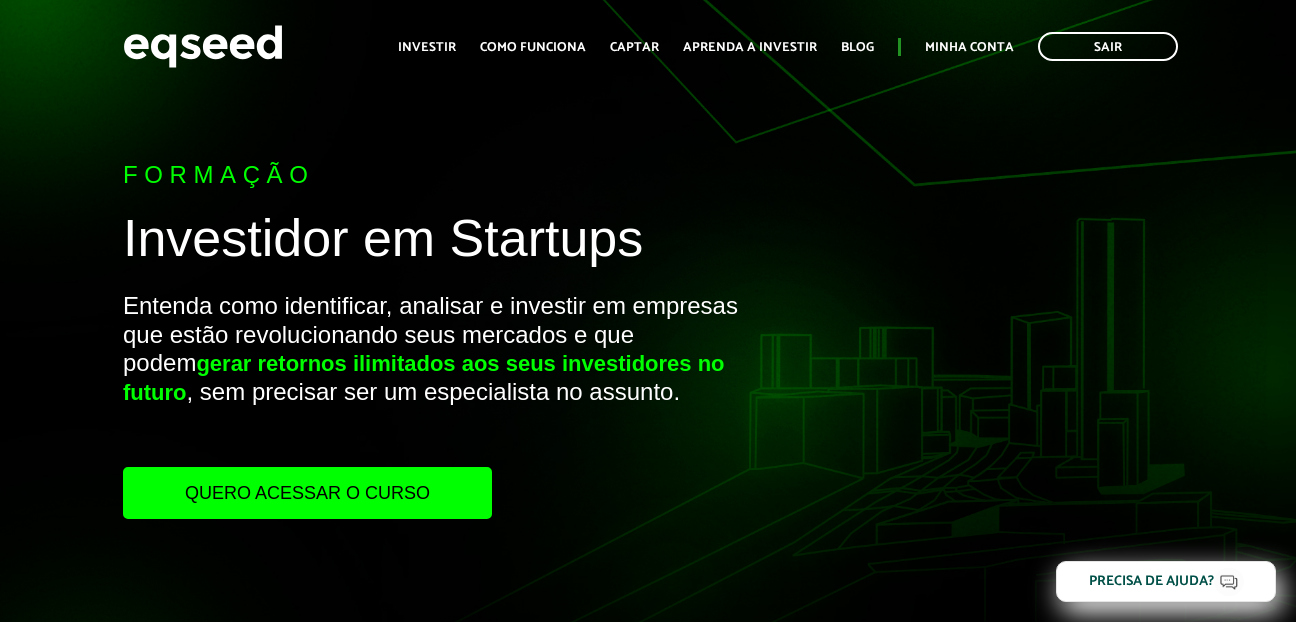 scroll, scrollTop: 0, scrollLeft: 0, axis: both 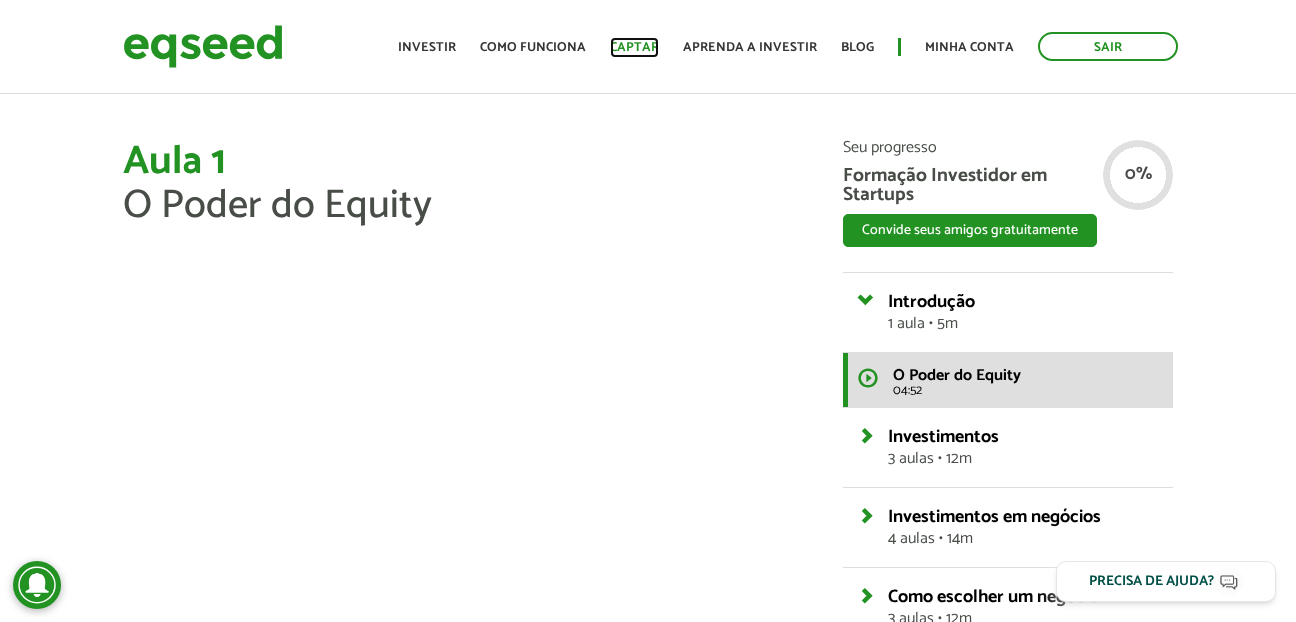 click on "Captar" at bounding box center (634, 47) 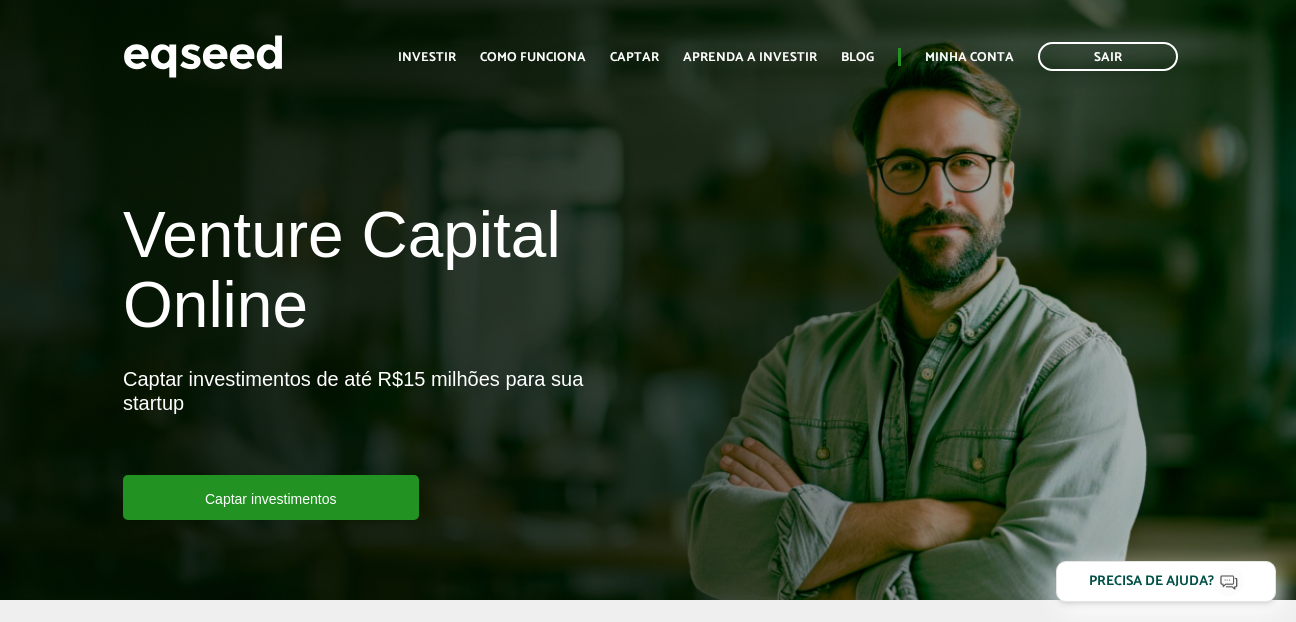 scroll, scrollTop: 0, scrollLeft: 0, axis: both 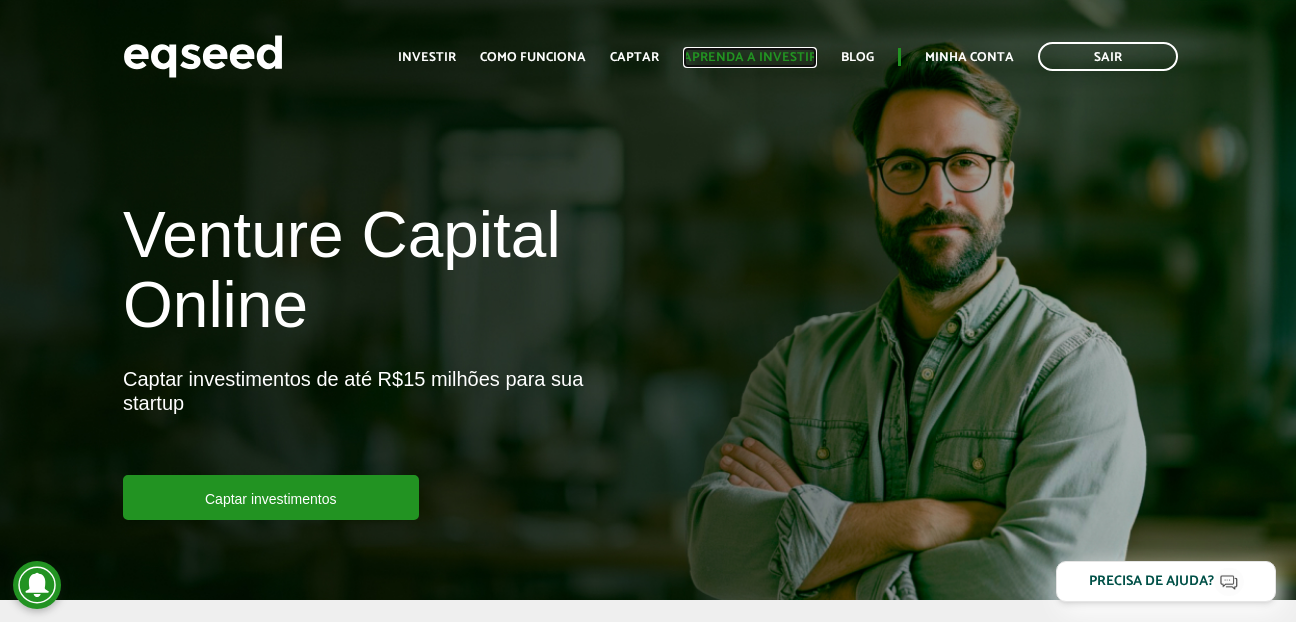 click on "Aprenda a investir" at bounding box center [750, 57] 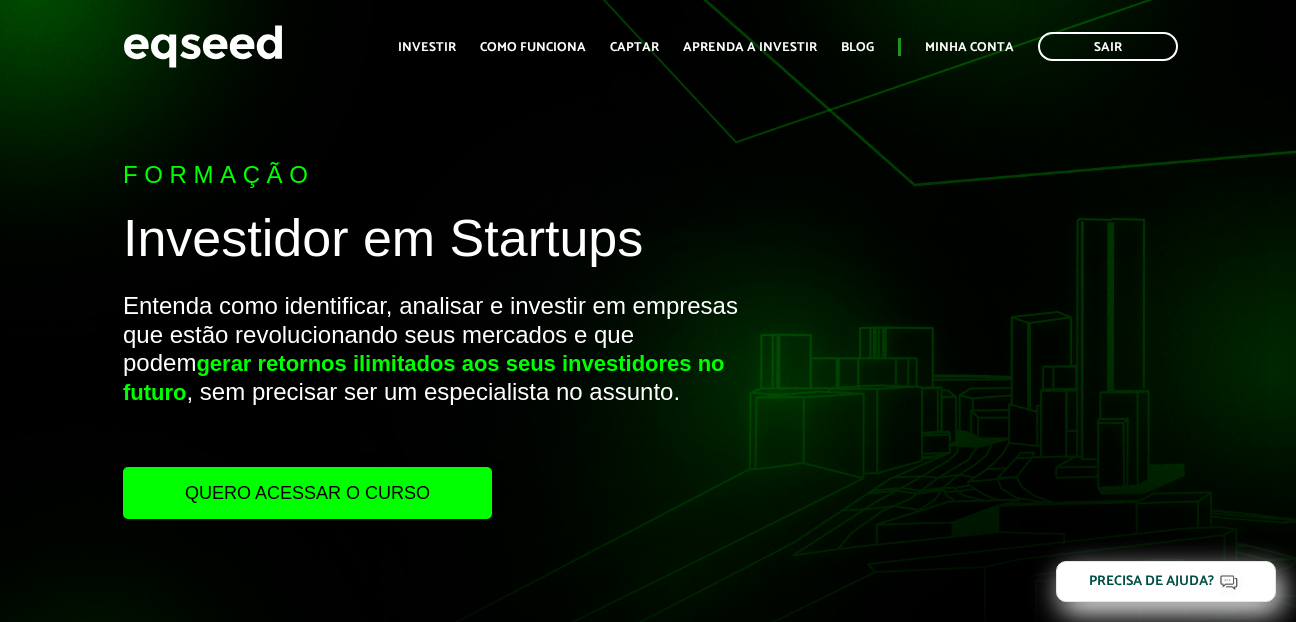 scroll, scrollTop: 0, scrollLeft: 0, axis: both 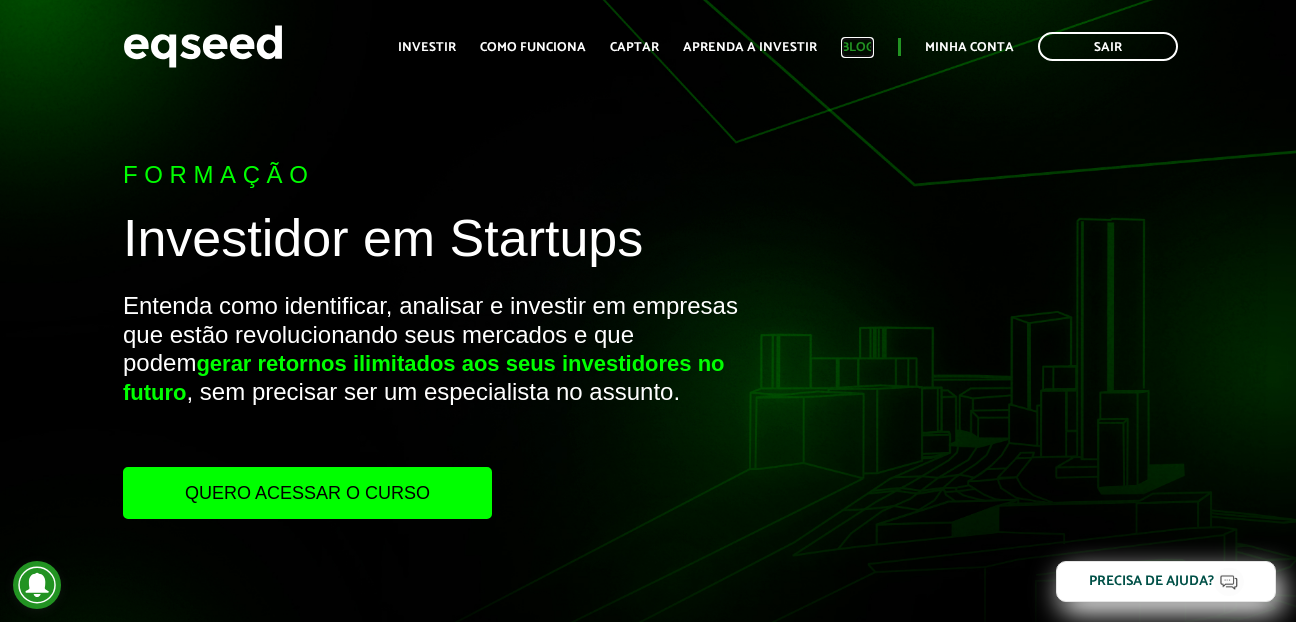 click on "Blog" at bounding box center [857, 47] 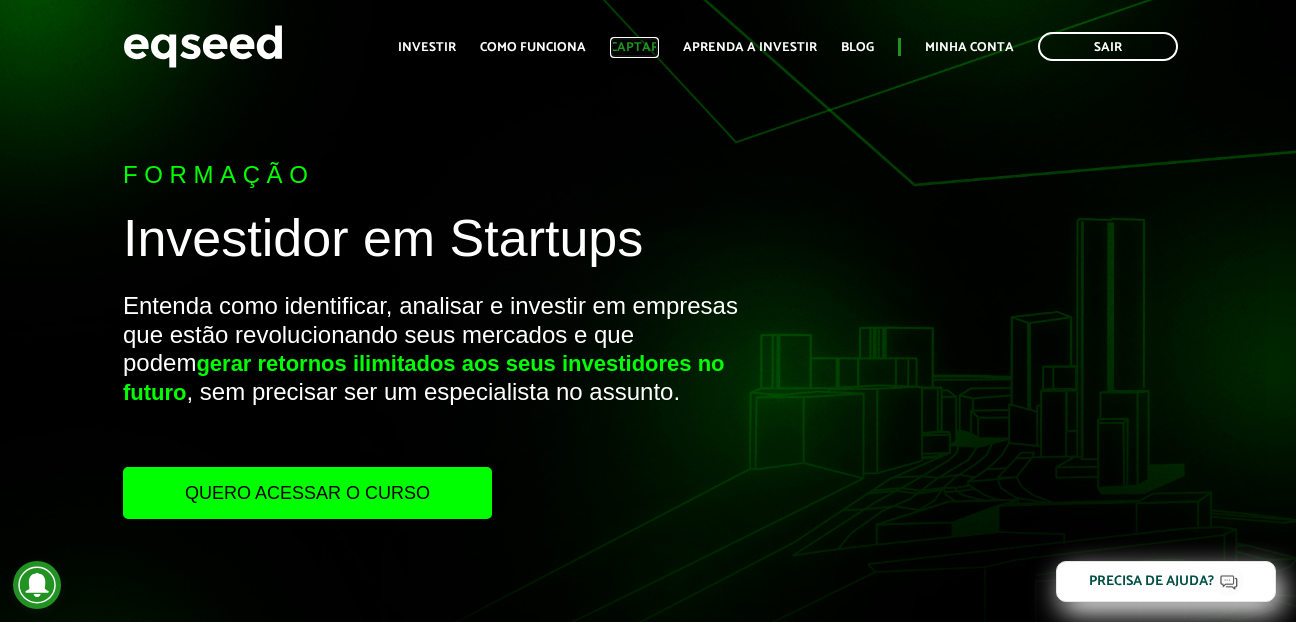 click on "Captar" at bounding box center (634, 47) 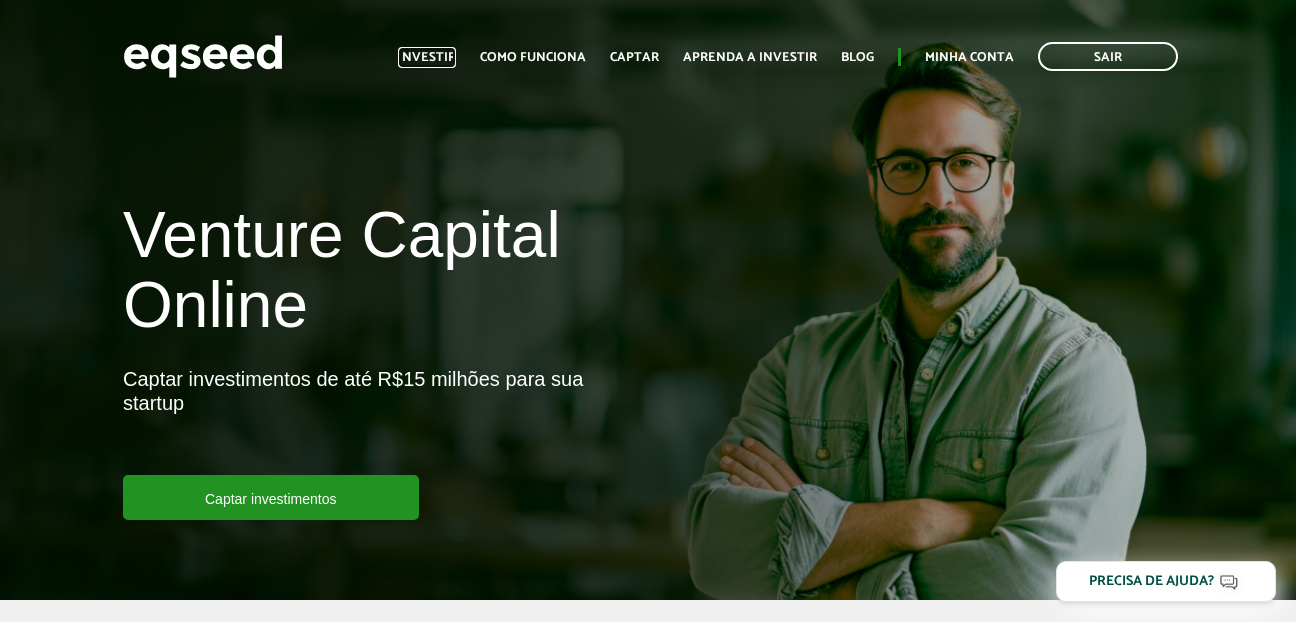 click on "Investir" at bounding box center [427, 57] 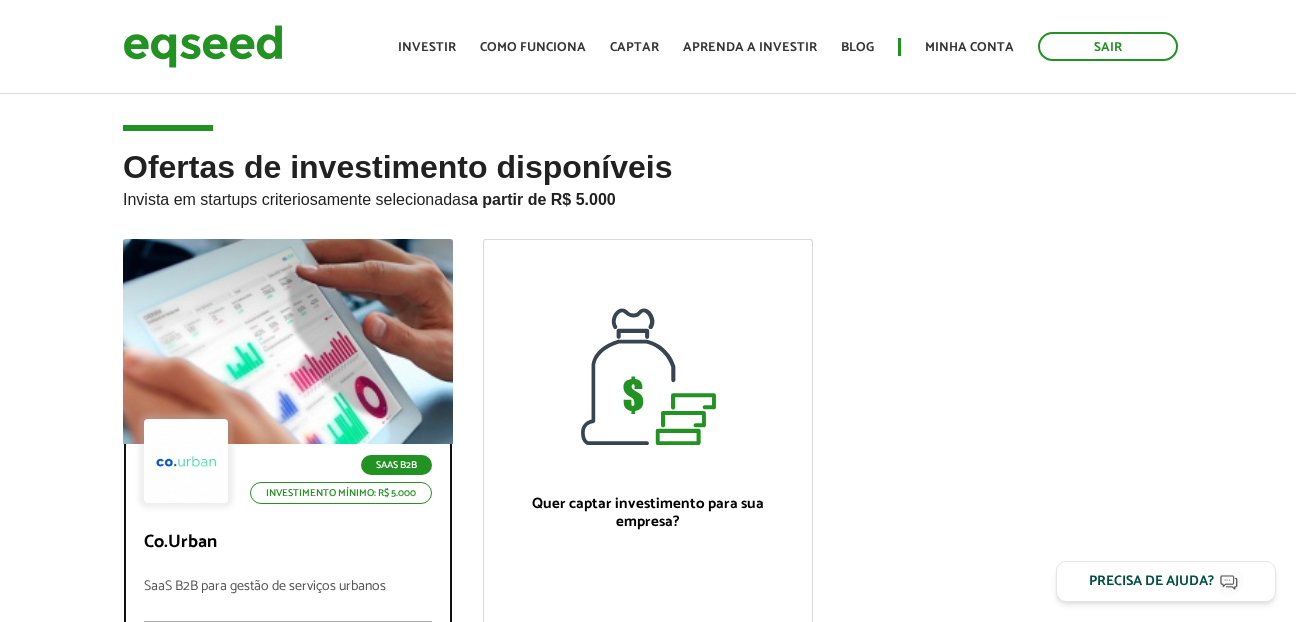 scroll, scrollTop: 0, scrollLeft: 0, axis: both 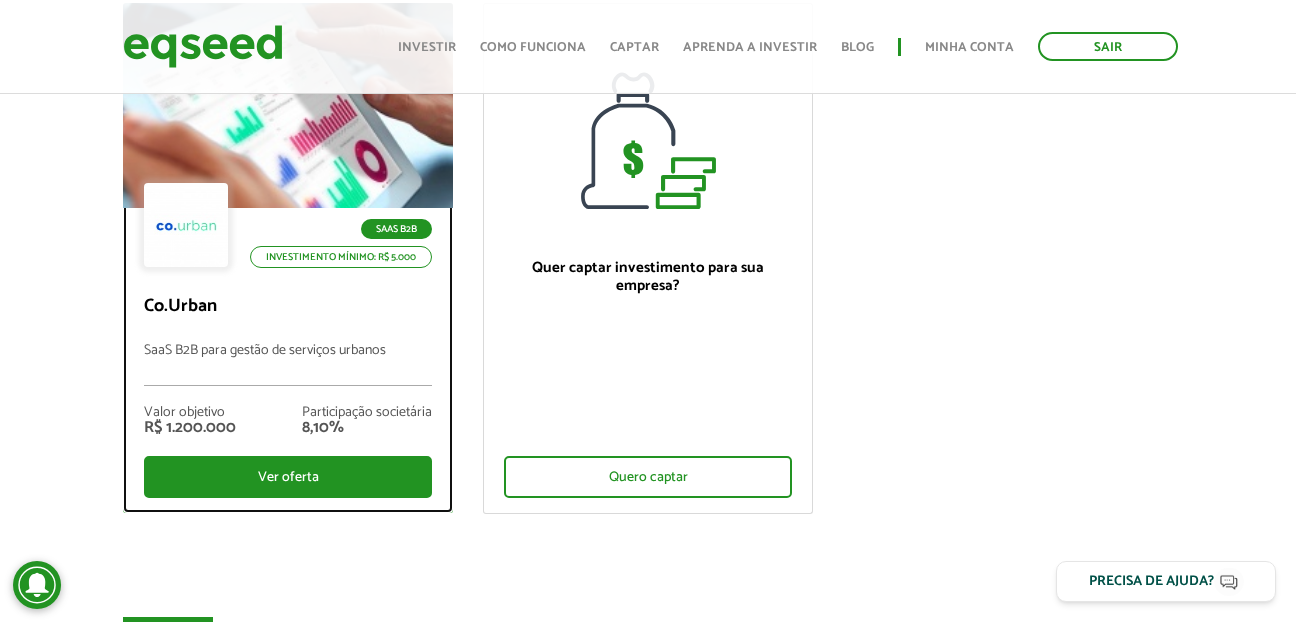click on "SaaS B2B para gestão de serviços urbanos" at bounding box center [288, 364] 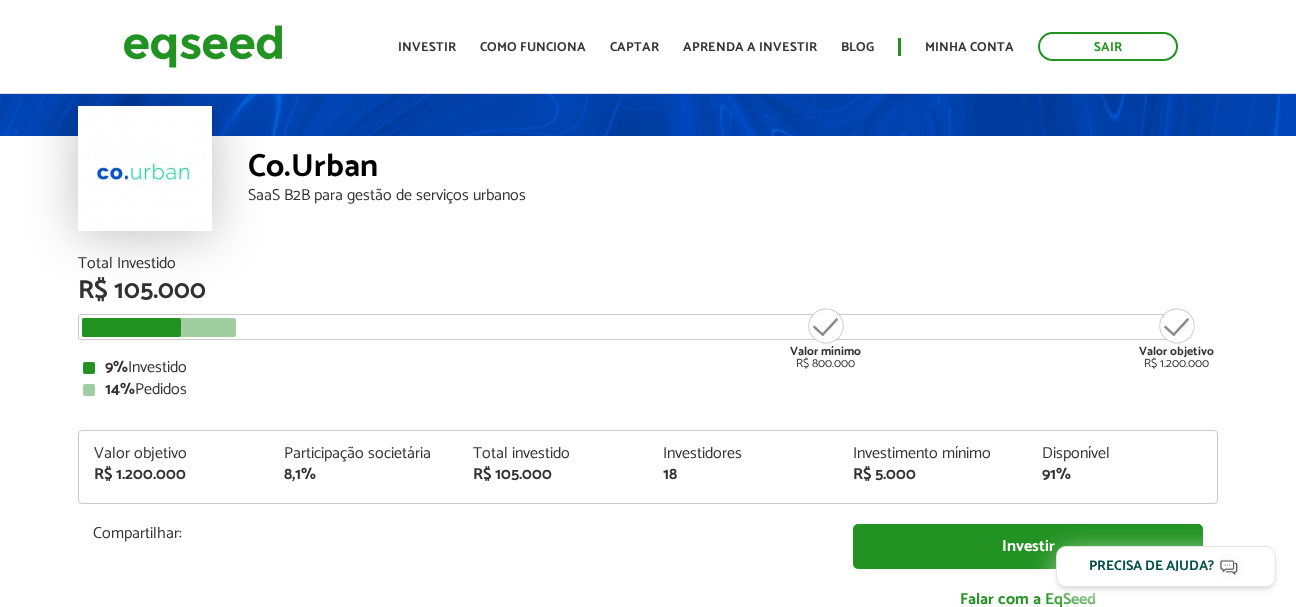 scroll, scrollTop: 74, scrollLeft: 0, axis: vertical 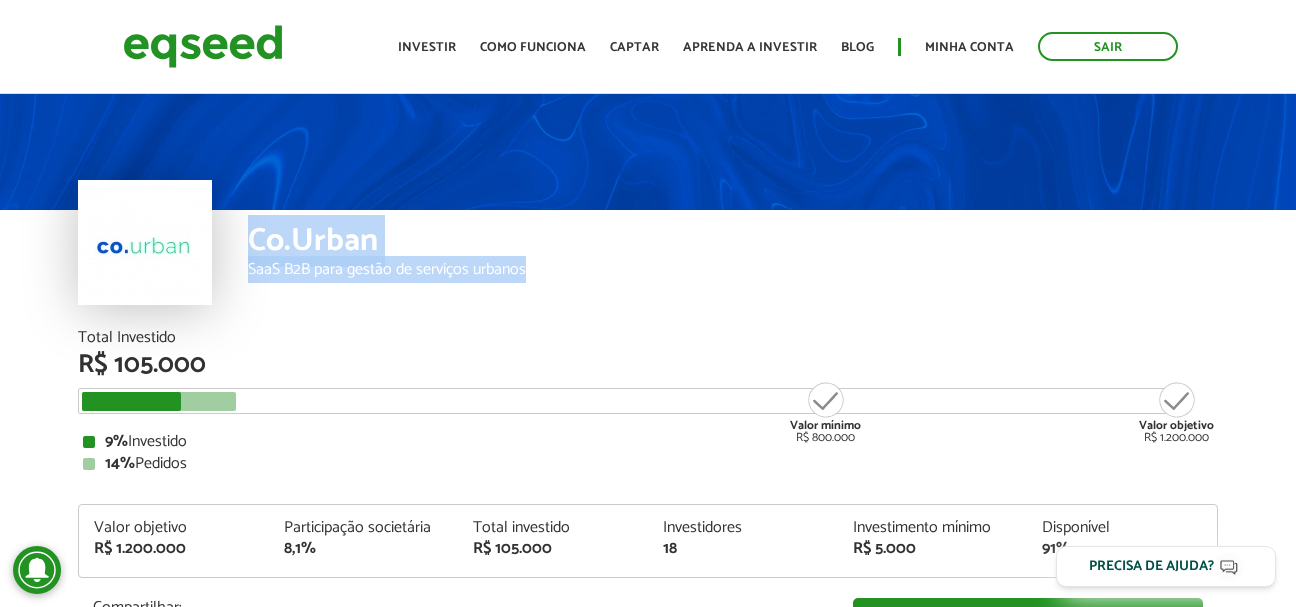 drag, startPoint x: 252, startPoint y: 238, endPoint x: 562, endPoint y: 268, distance: 311.44824 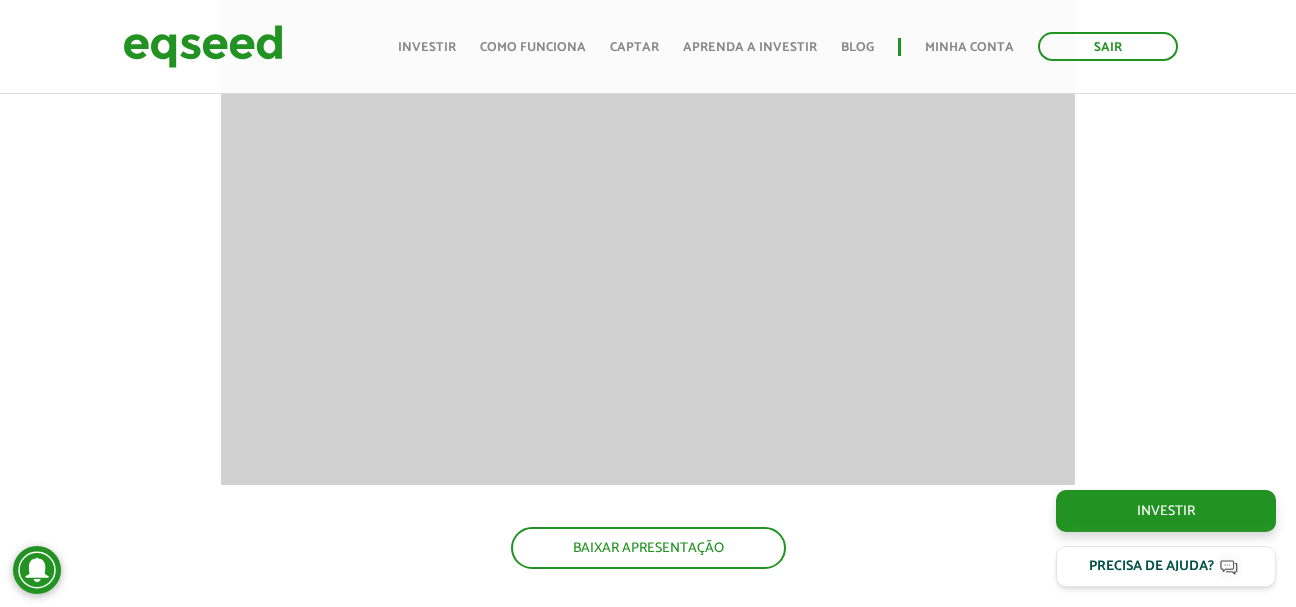 scroll, scrollTop: 2475, scrollLeft: 0, axis: vertical 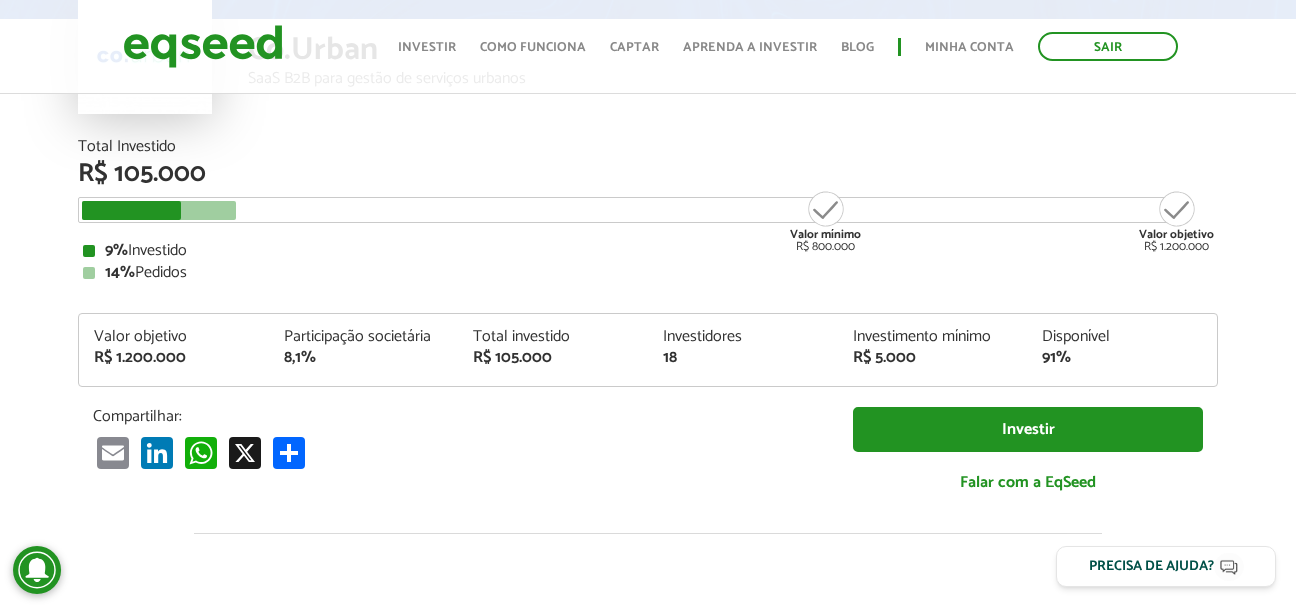 click on "Valor objetivo" at bounding box center [174, 337] 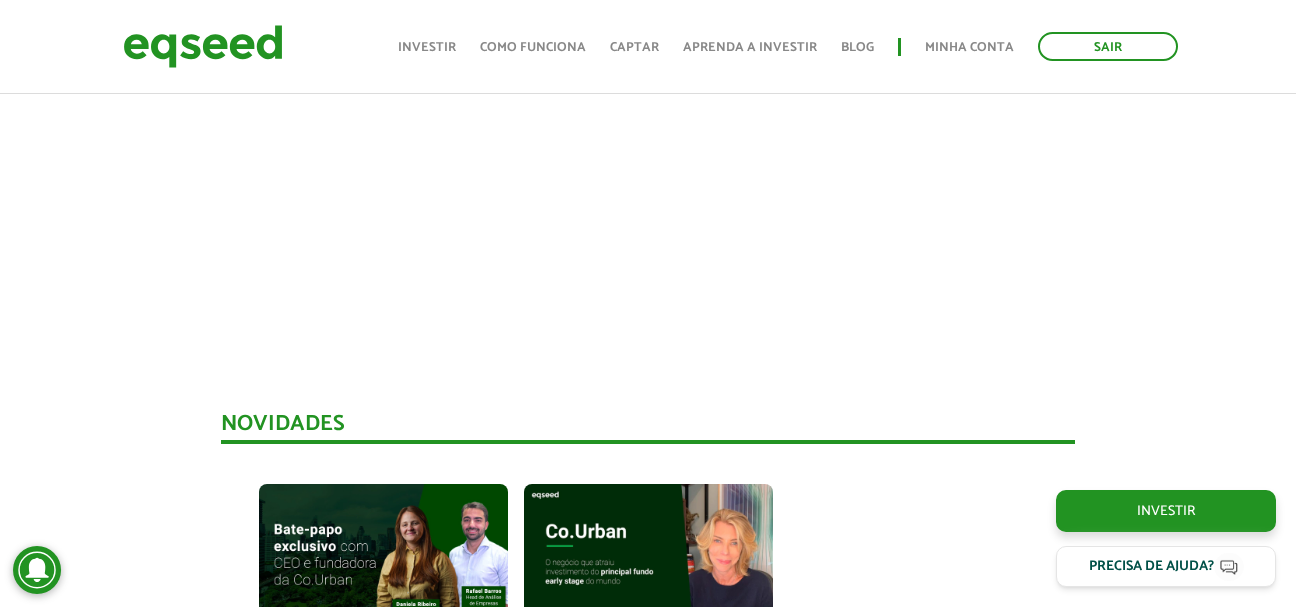 scroll, scrollTop: 1137, scrollLeft: 0, axis: vertical 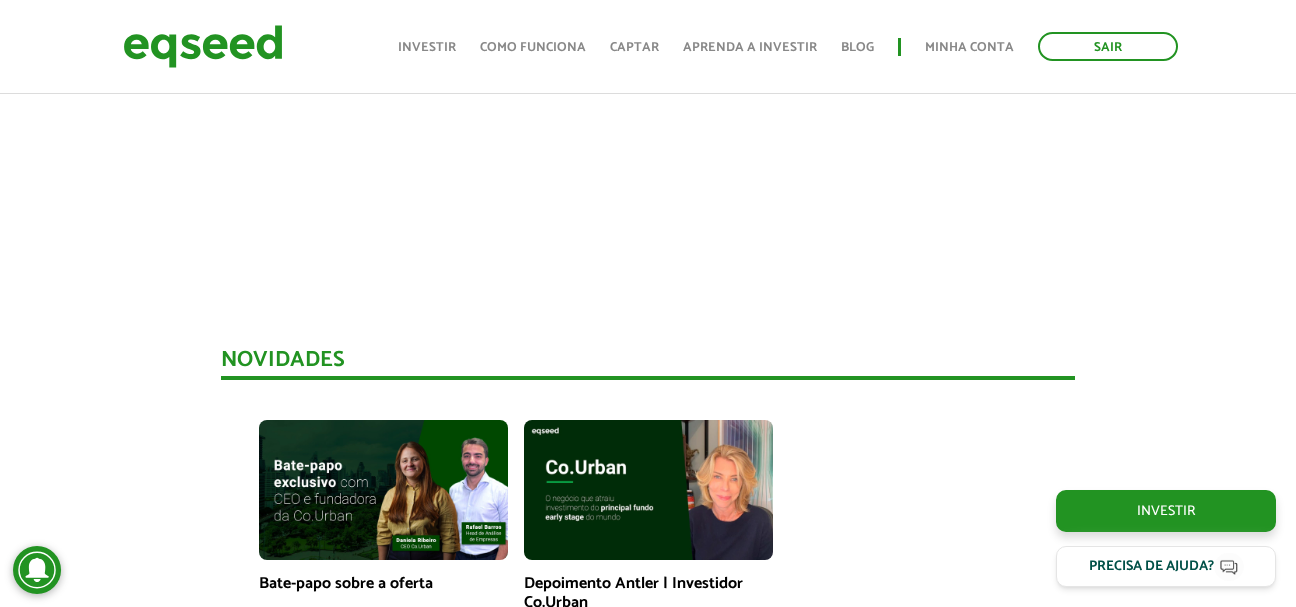 click at bounding box center [648, -72] 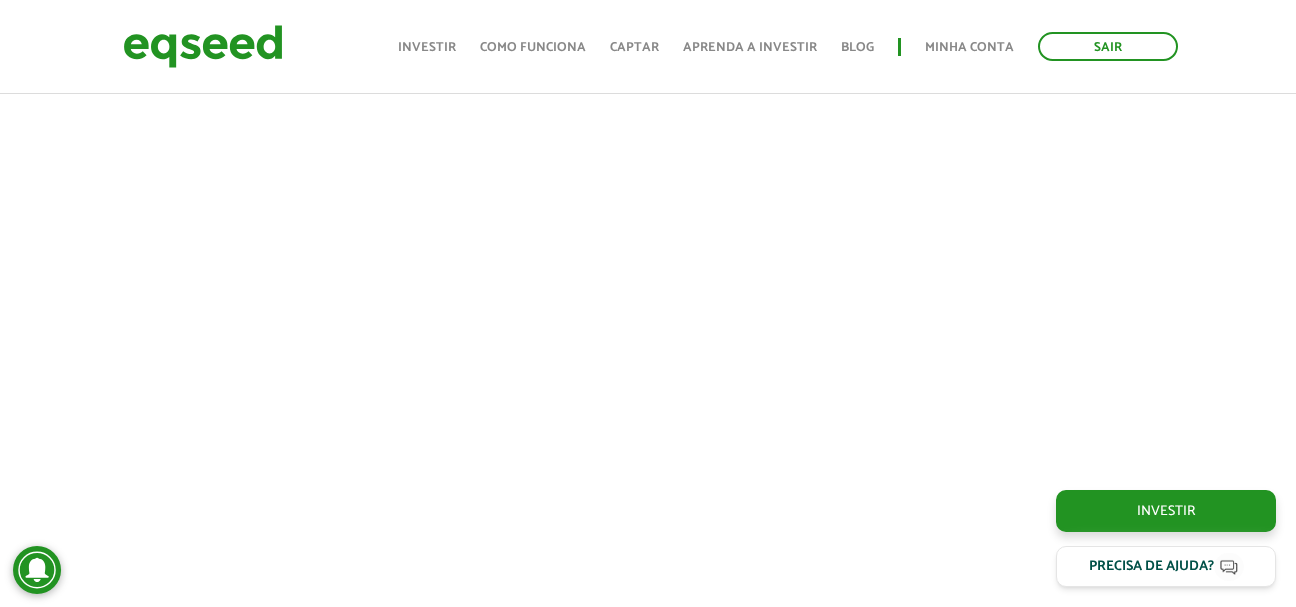 scroll, scrollTop: 924, scrollLeft: 0, axis: vertical 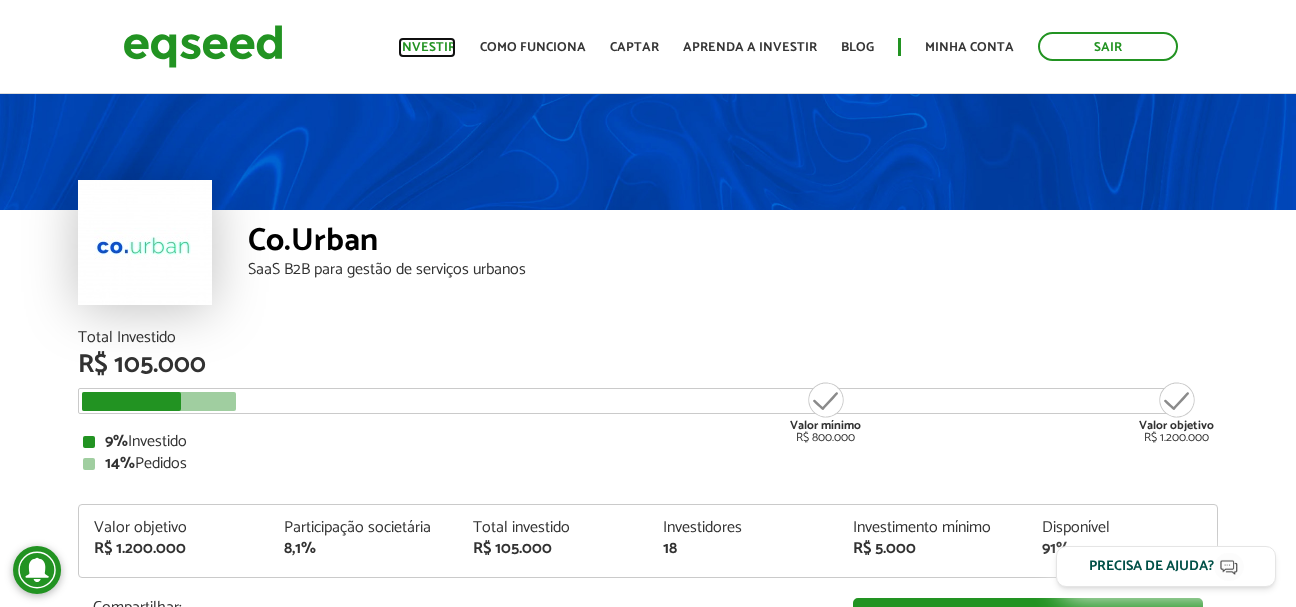 click on "Investir" at bounding box center [427, 47] 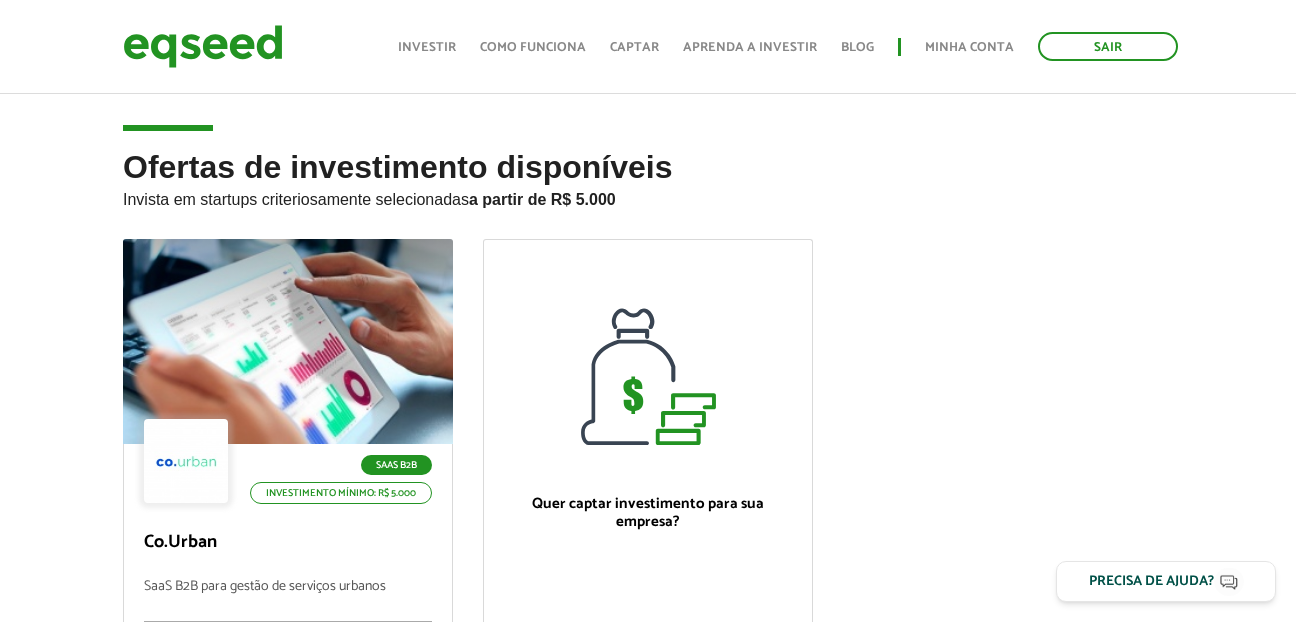 scroll, scrollTop: 290, scrollLeft: 0, axis: vertical 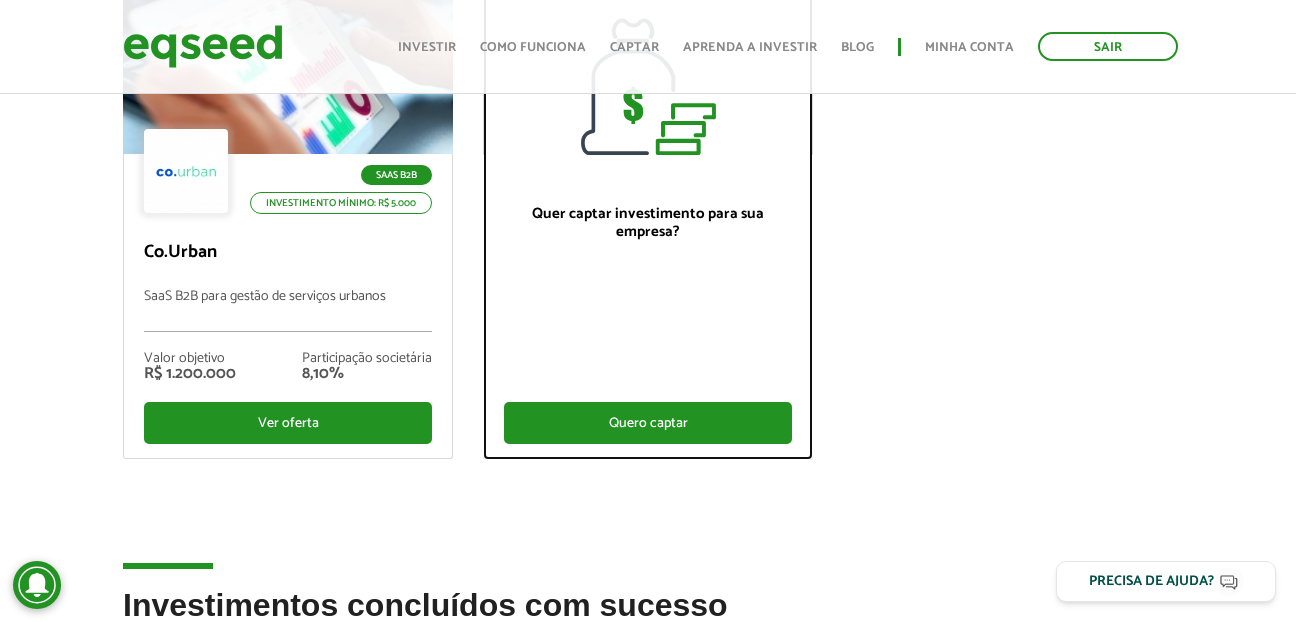 click on "Quero captar" at bounding box center [648, 423] 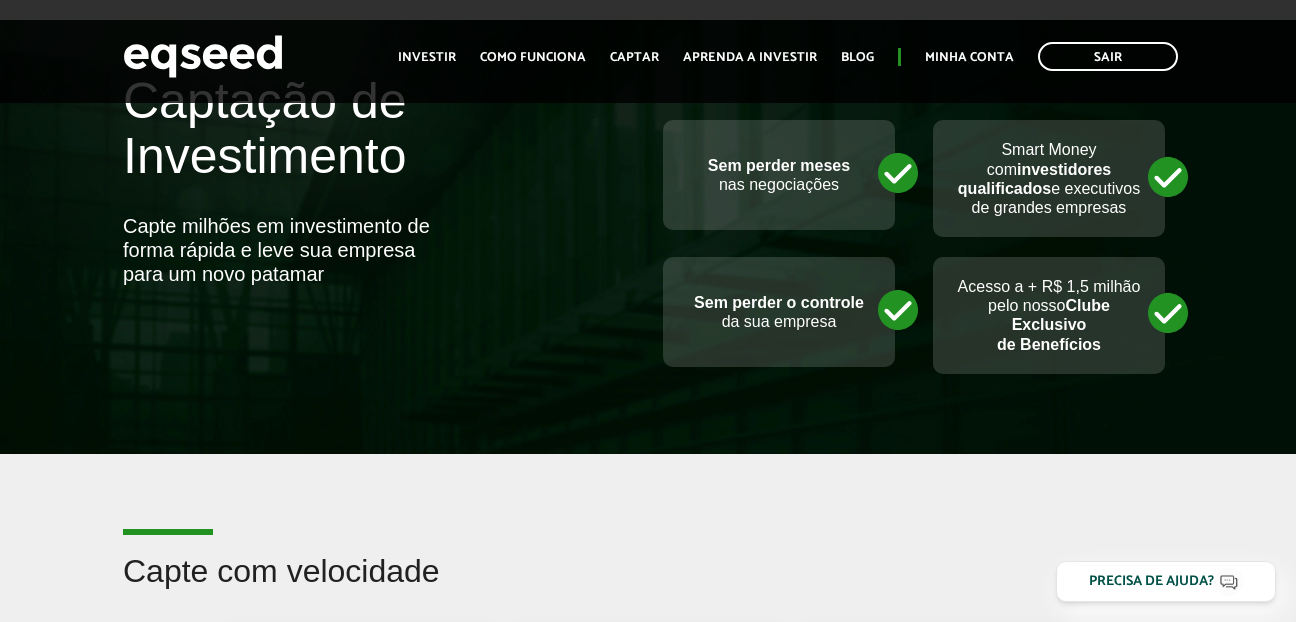 scroll, scrollTop: 949, scrollLeft: 0, axis: vertical 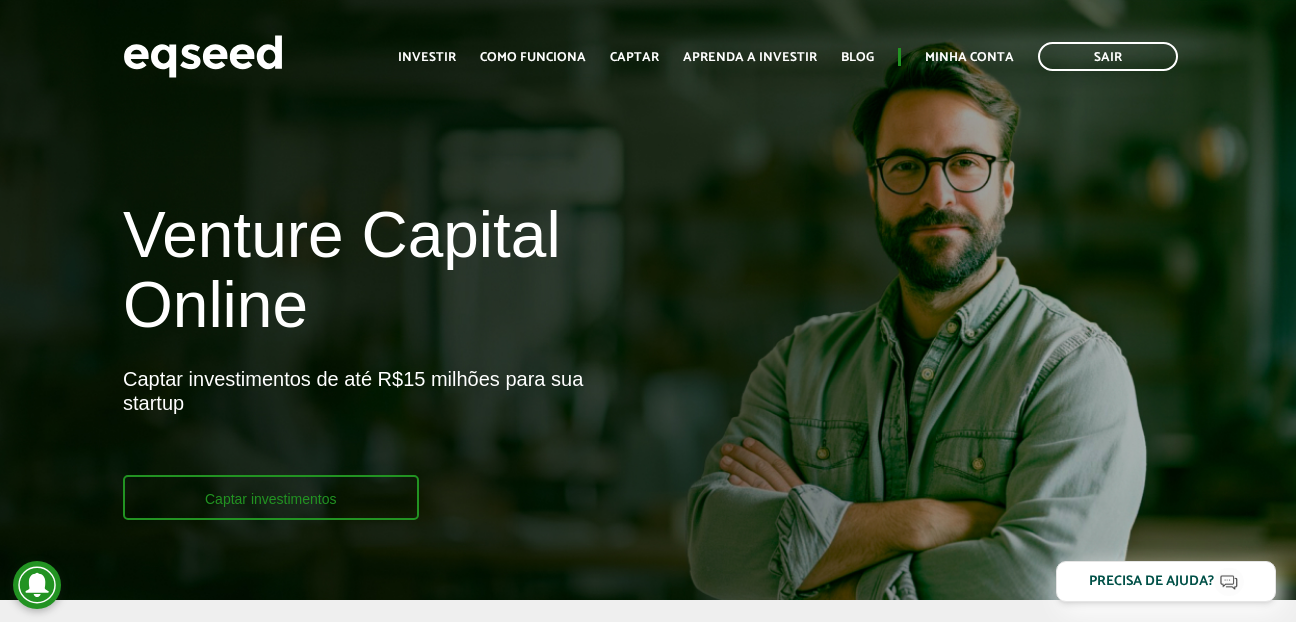 click on "Captar investimentos" at bounding box center [271, 497] 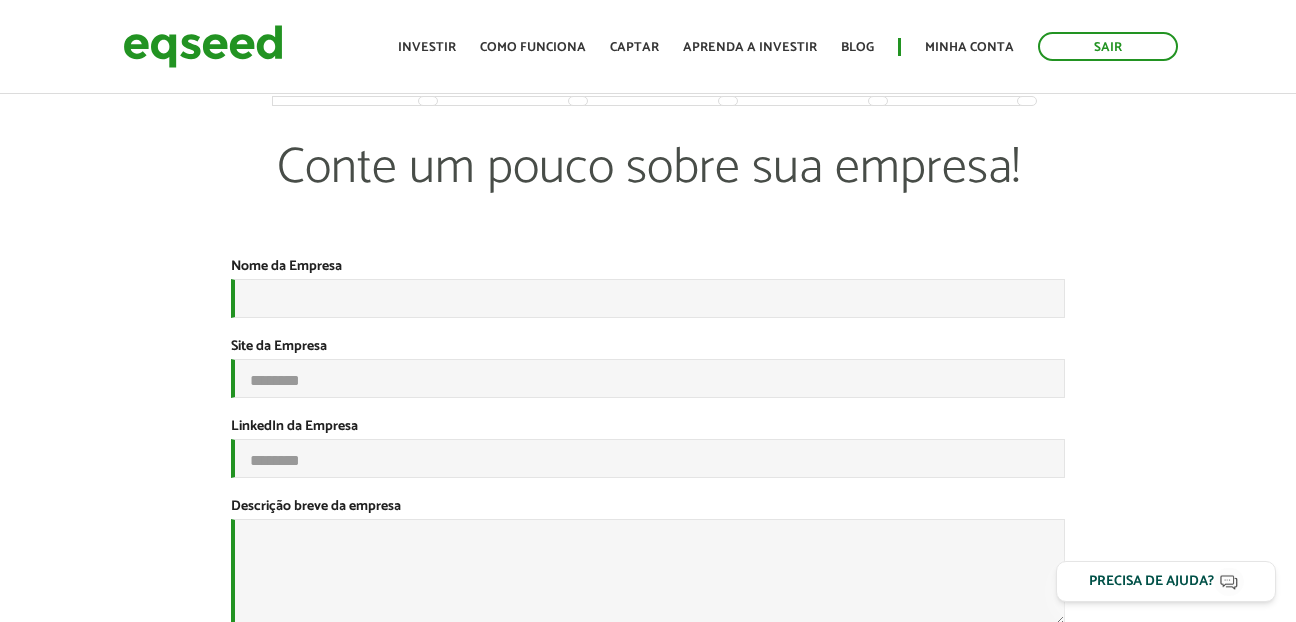 scroll, scrollTop: 104, scrollLeft: 0, axis: vertical 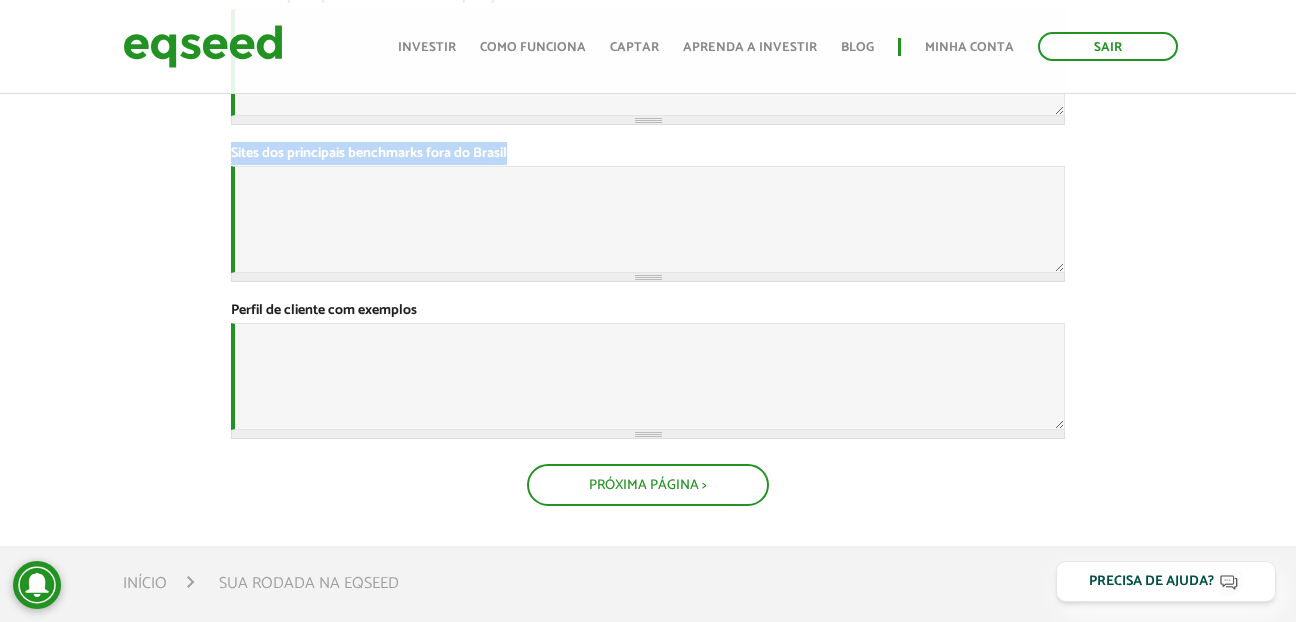 drag, startPoint x: 1305, startPoint y: 253, endPoint x: 1310, endPoint y: 329, distance: 76.1643 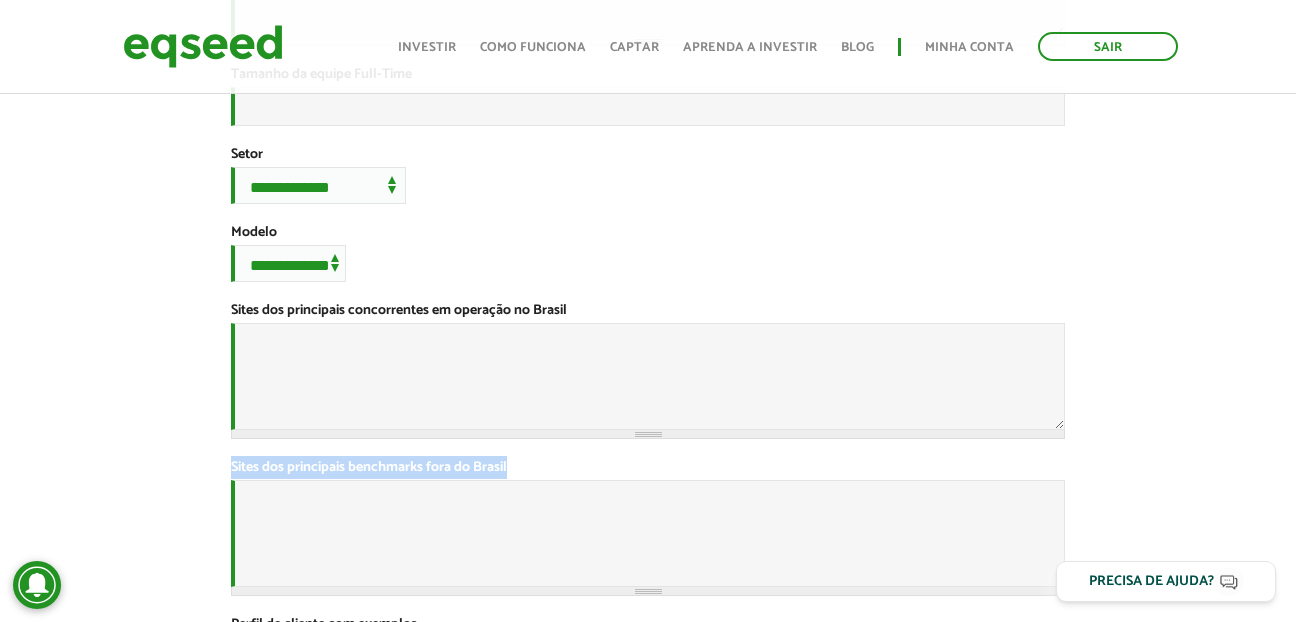 scroll, scrollTop: 498, scrollLeft: 0, axis: vertical 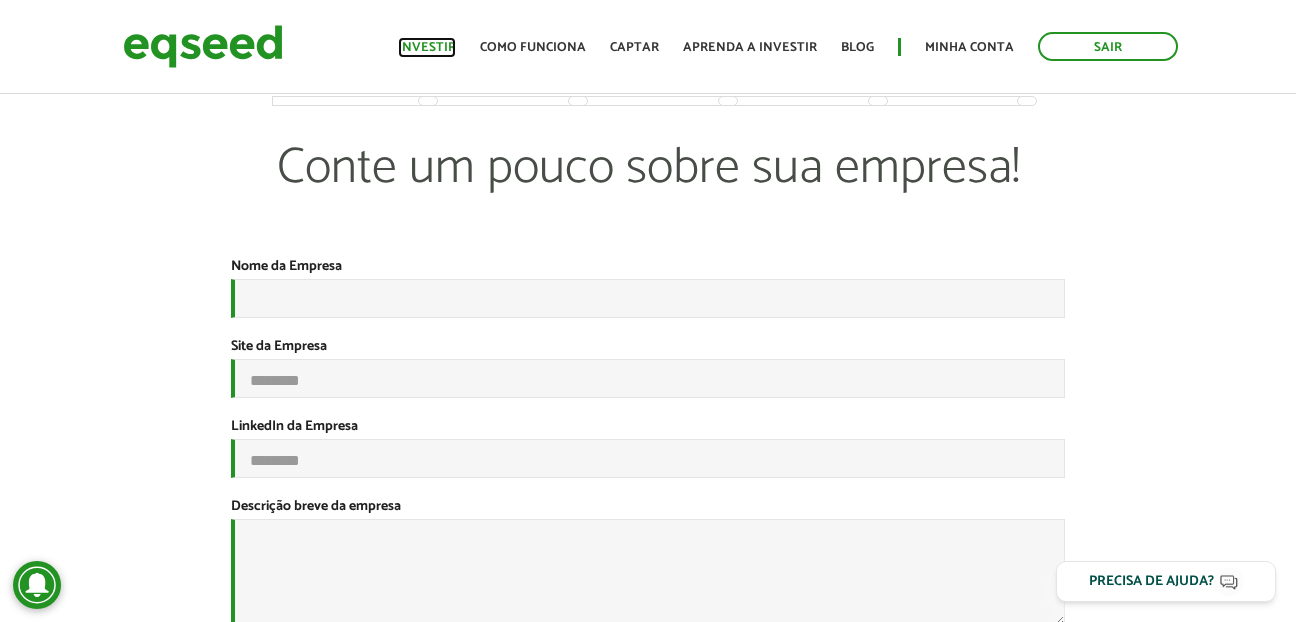 click on "Investir" at bounding box center [427, 47] 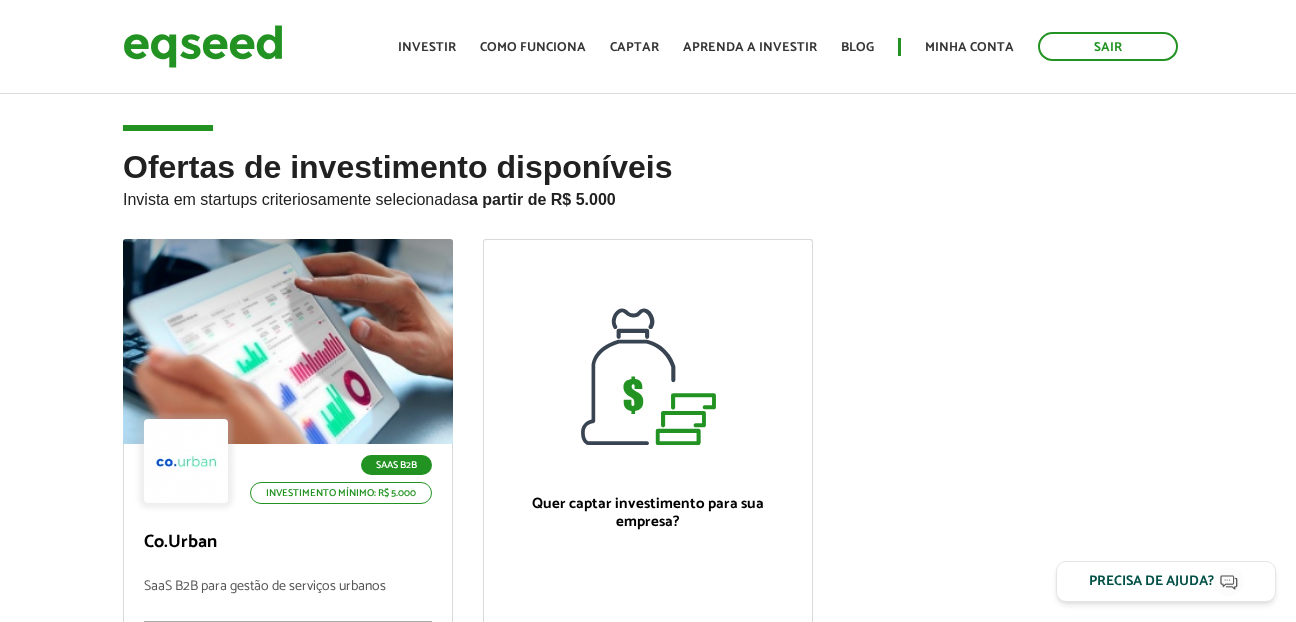 scroll, scrollTop: 0, scrollLeft: 0, axis: both 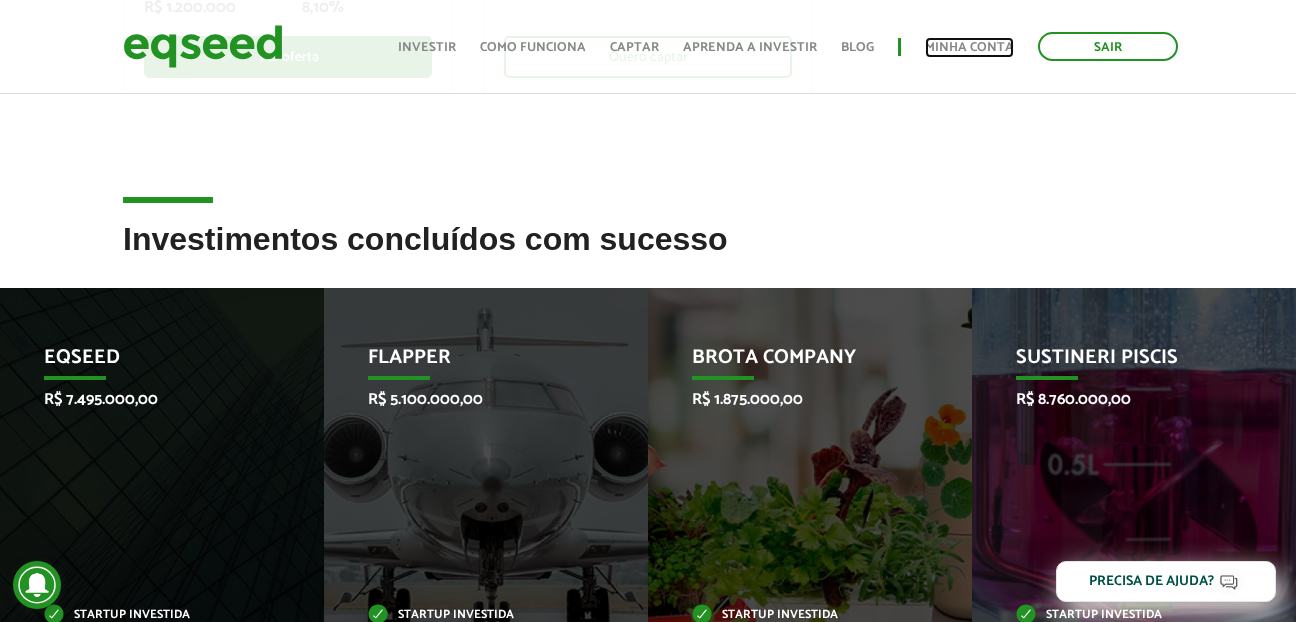click on "Minha conta" at bounding box center (969, 47) 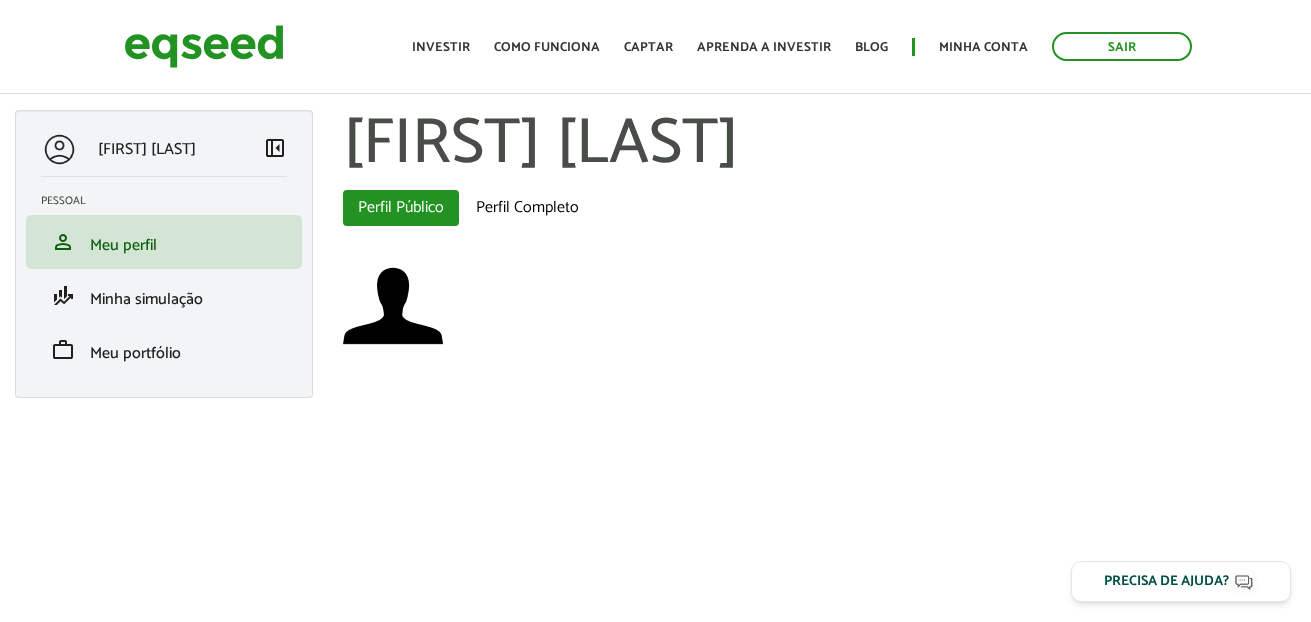 scroll, scrollTop: 0, scrollLeft: 0, axis: both 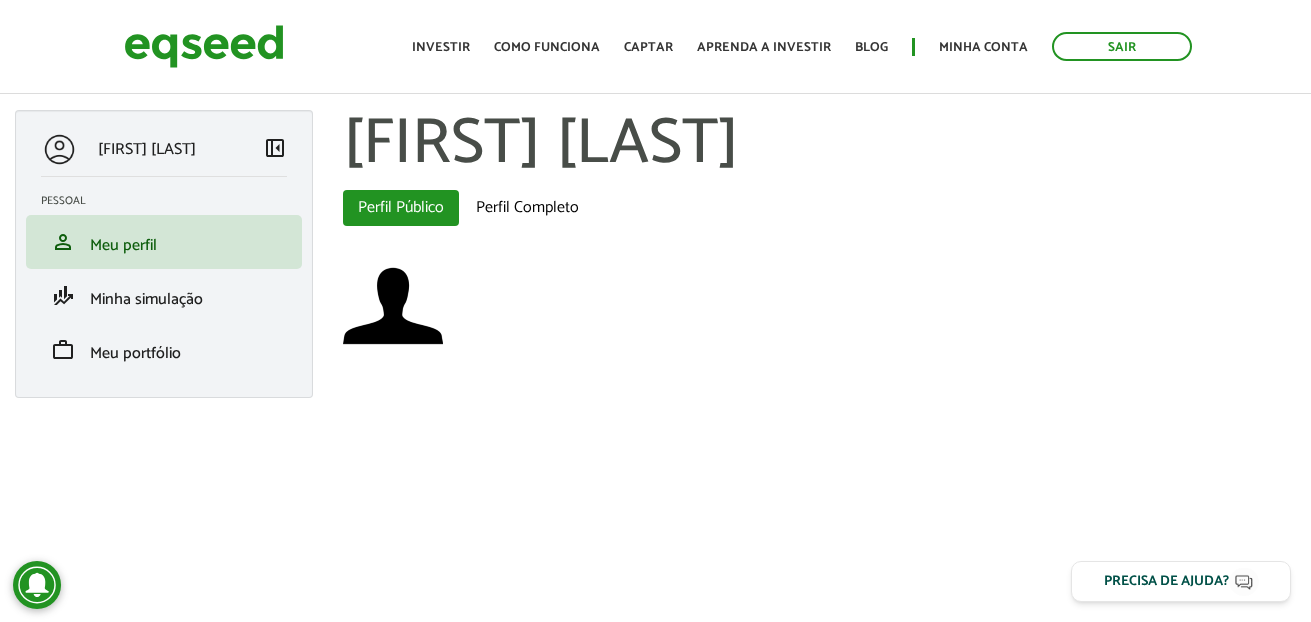 drag, startPoint x: 505, startPoint y: 523, endPoint x: 472, endPoint y: 514, distance: 34.20526 